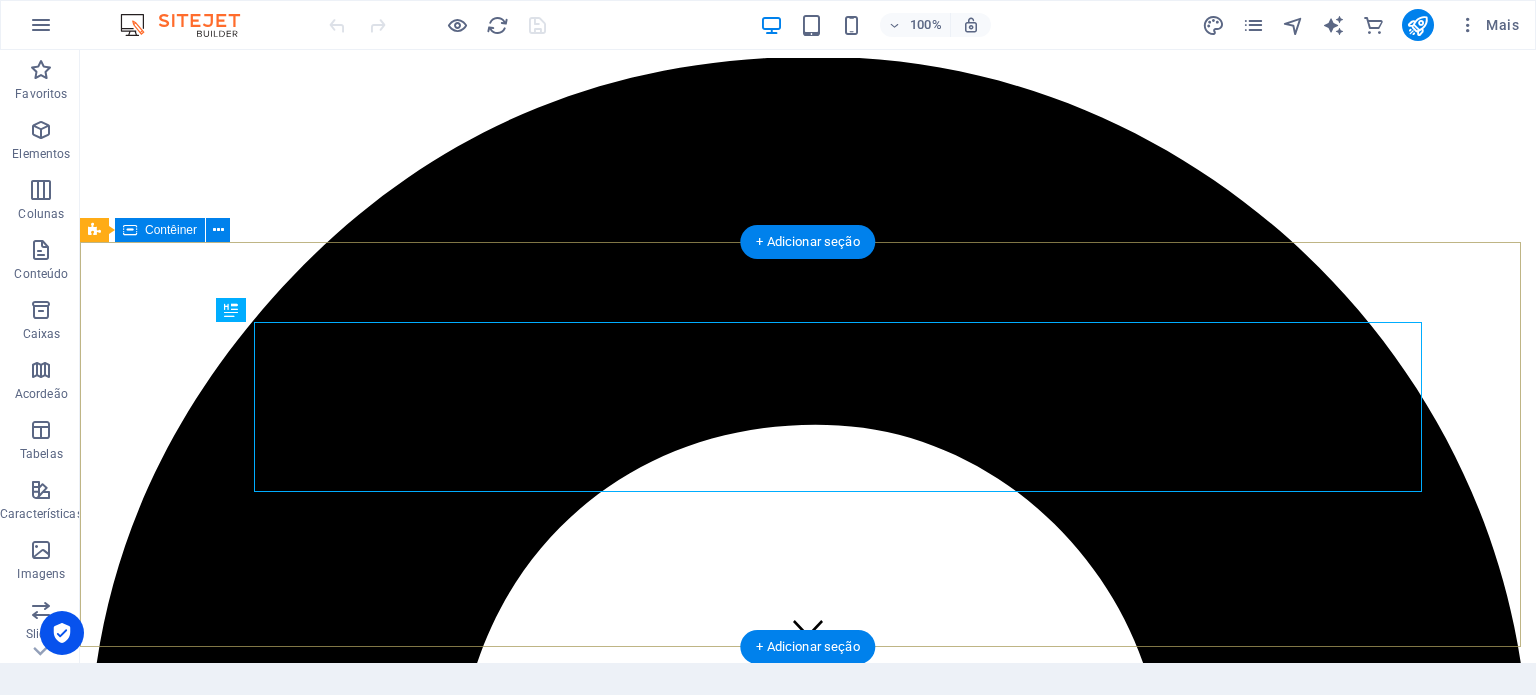 scroll, scrollTop: 0, scrollLeft: 0, axis: both 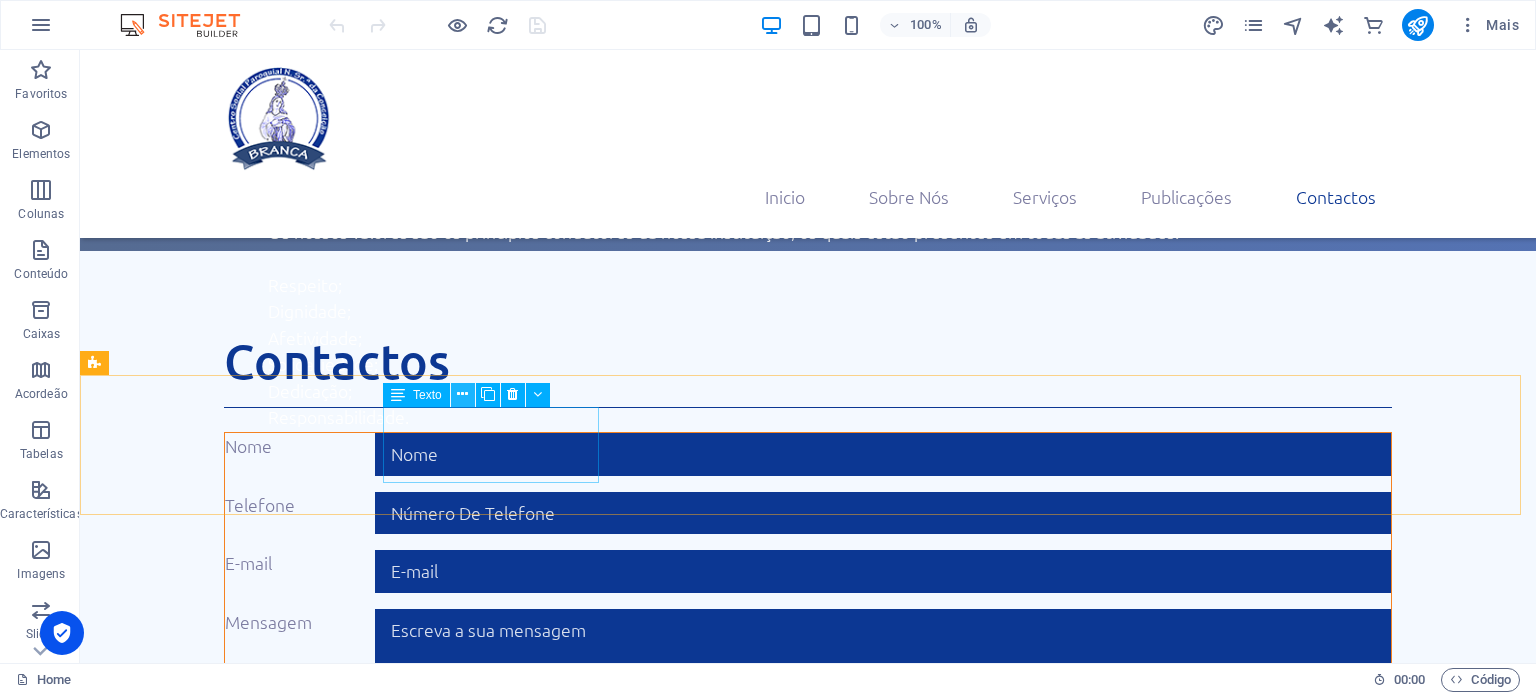click at bounding box center [462, 394] 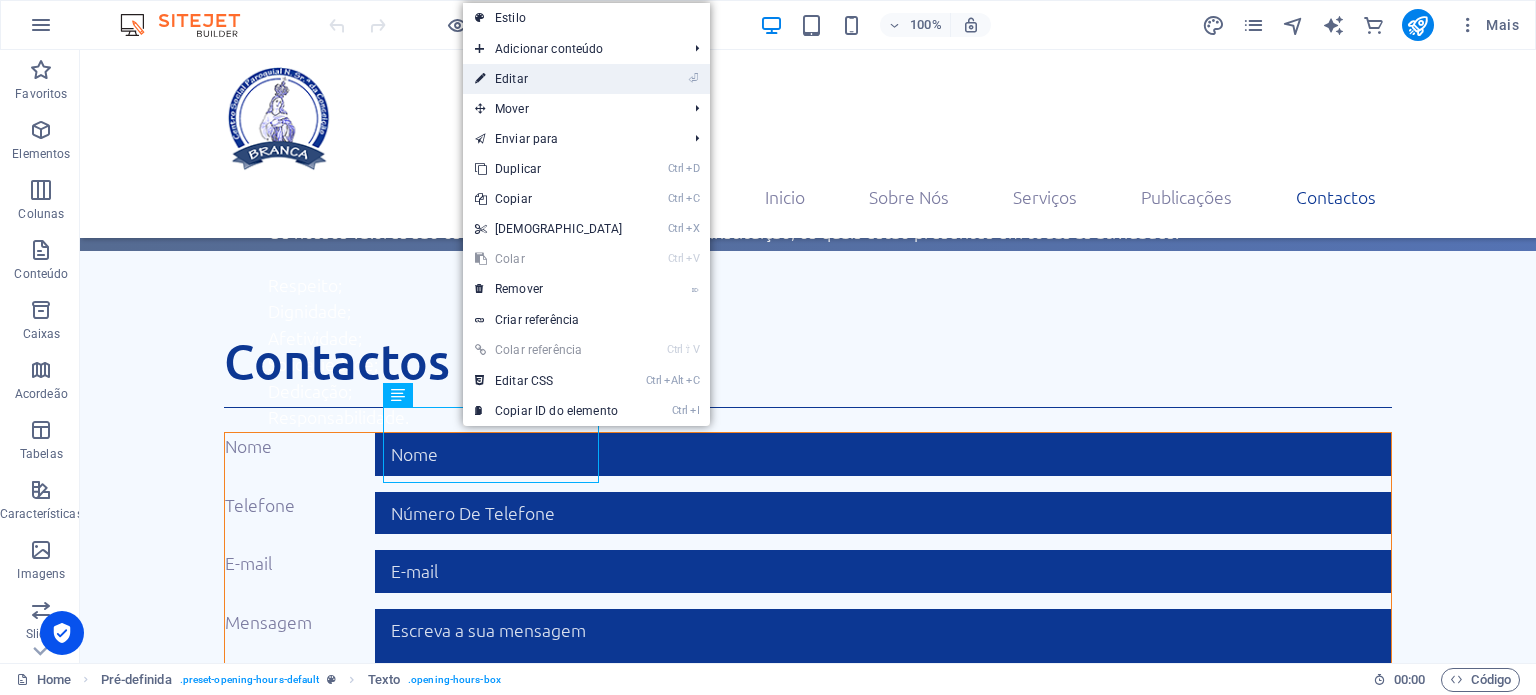 click on "⏎  Editar" at bounding box center (549, 79) 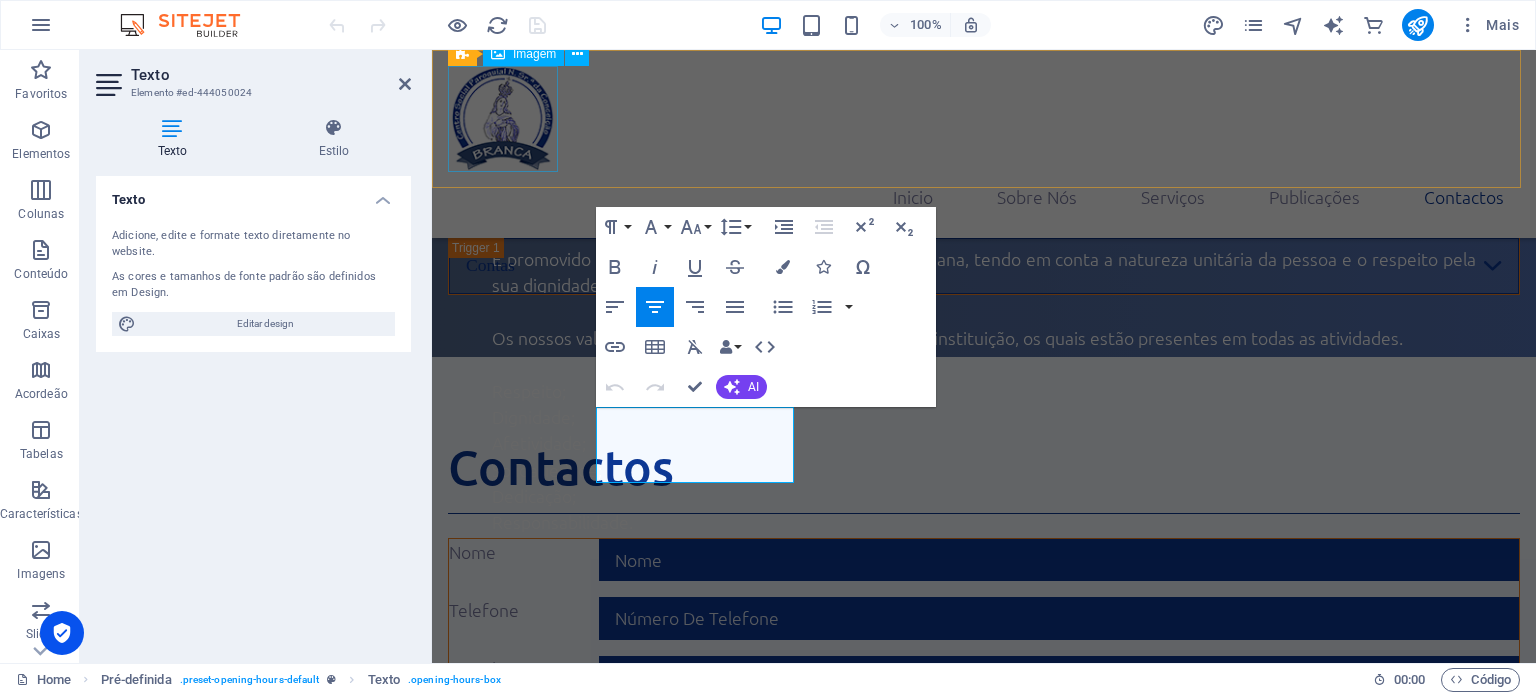 scroll, scrollTop: 4305, scrollLeft: 0, axis: vertical 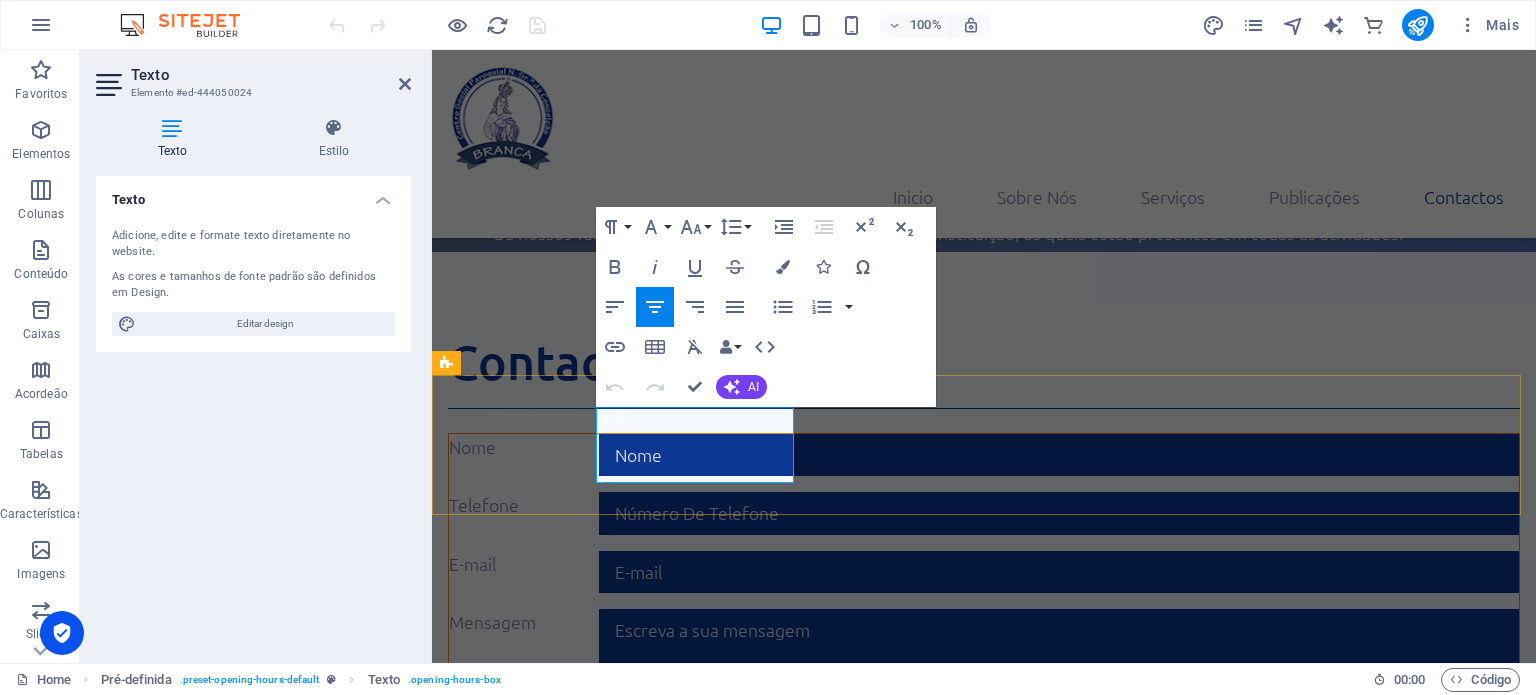 click on "9:00 - 18:30" at bounding box center (983, 1600) 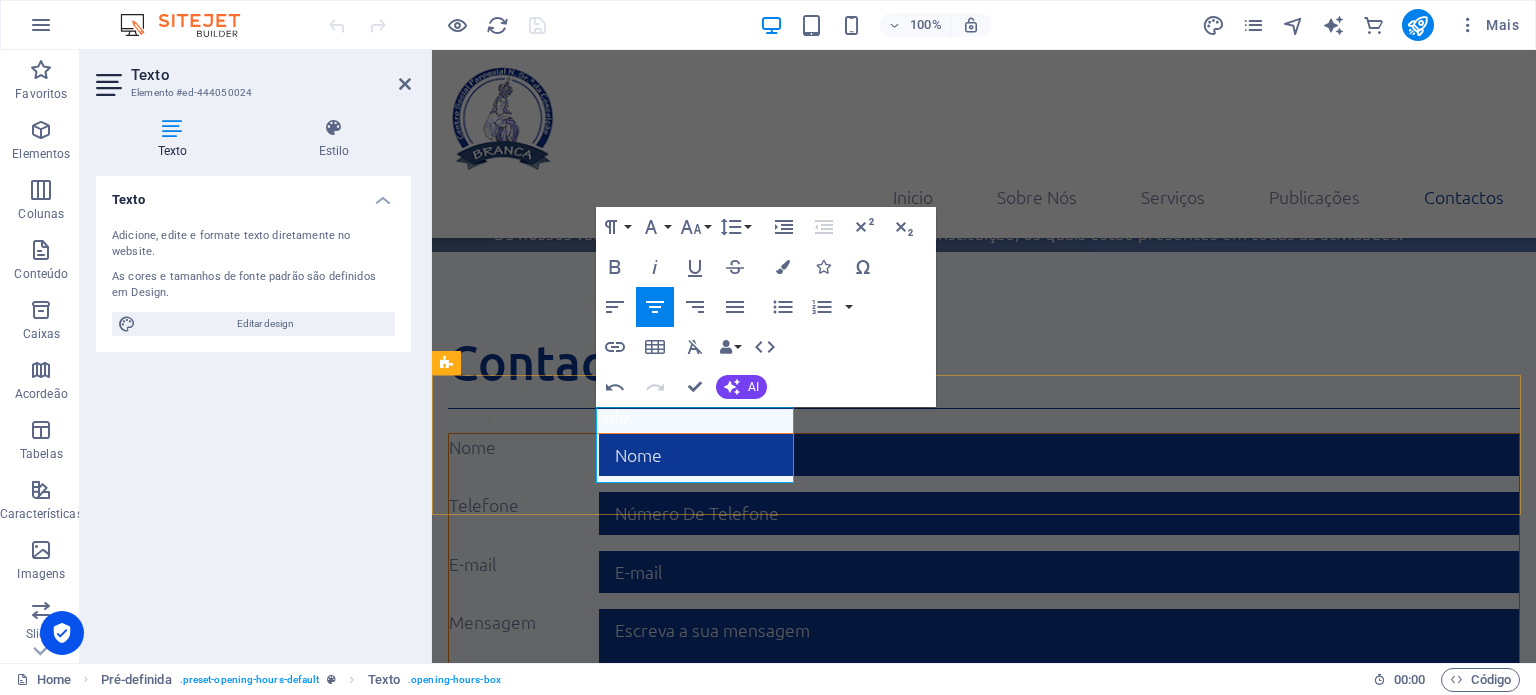 click on "8:00 - 18:30" at bounding box center (983, 1600) 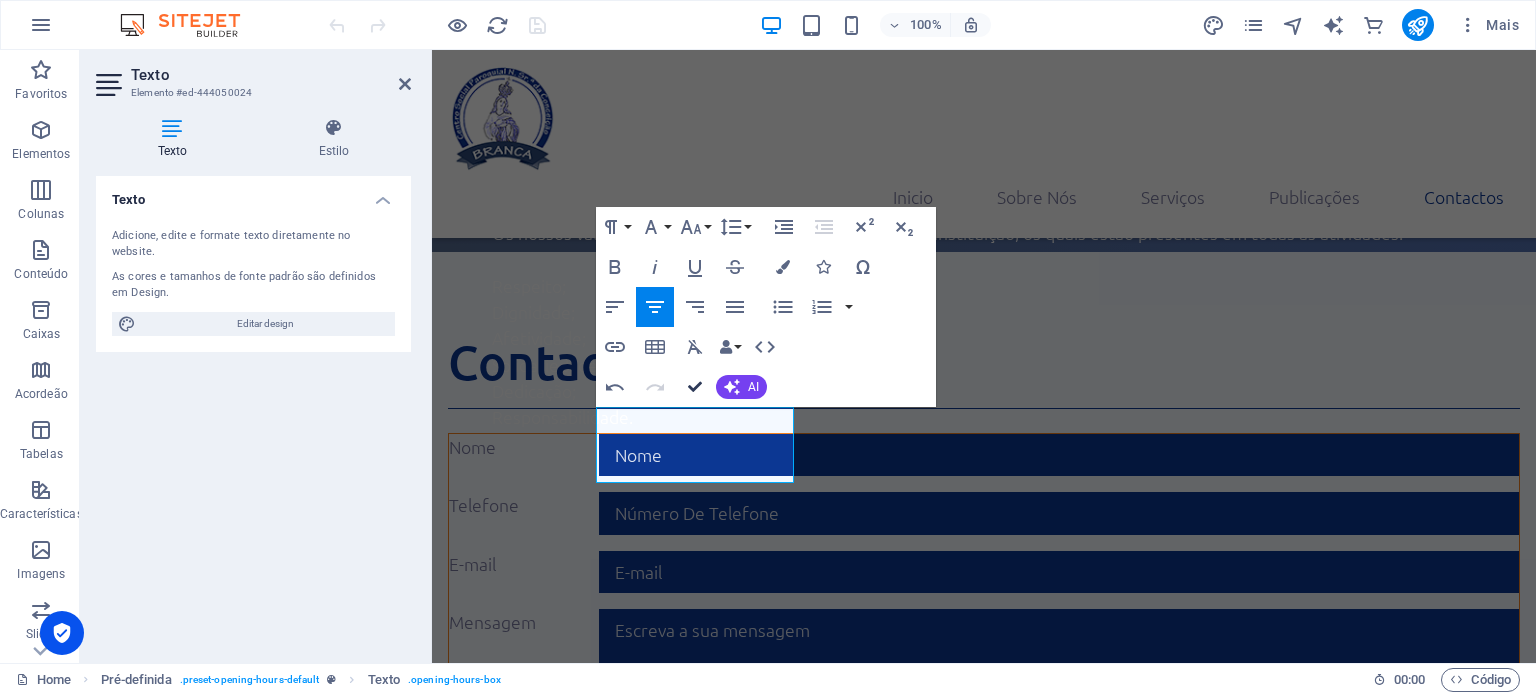scroll, scrollTop: 4200, scrollLeft: 0, axis: vertical 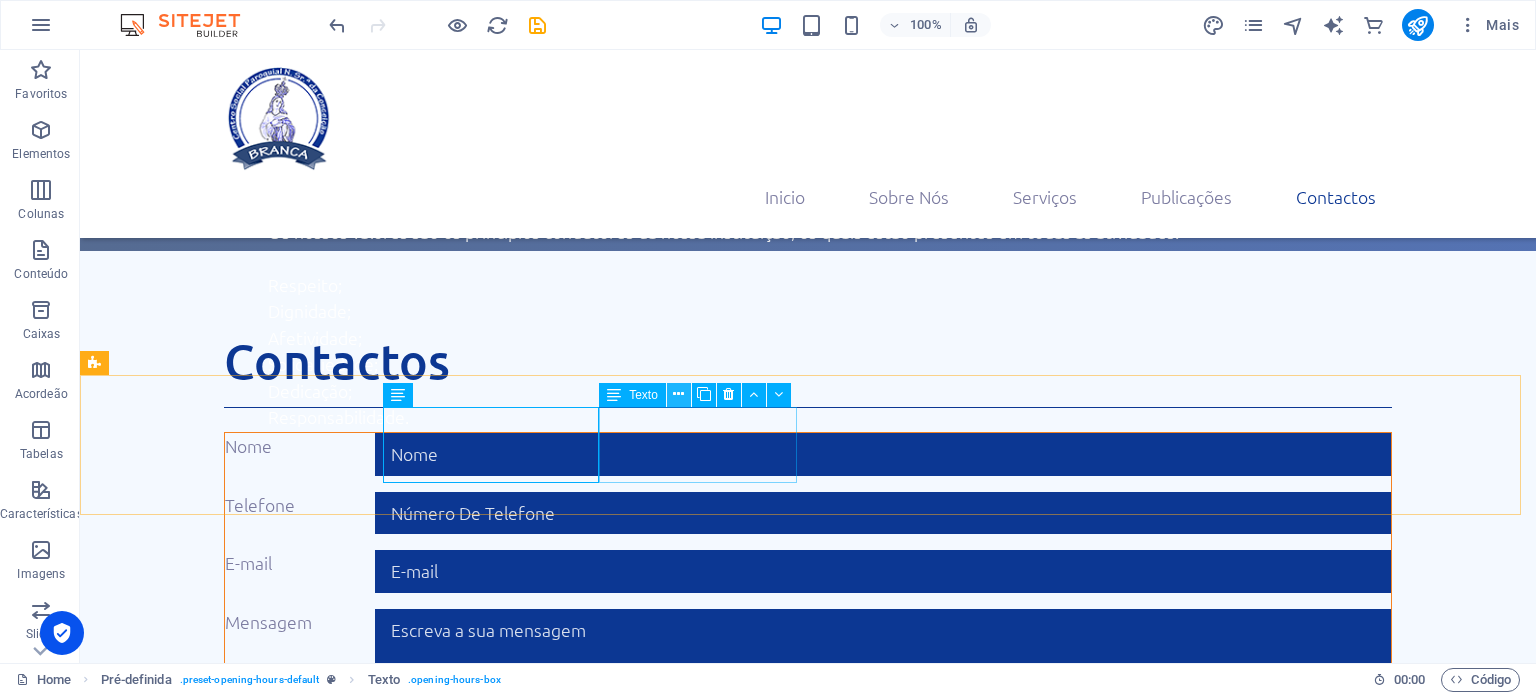 click at bounding box center (678, 394) 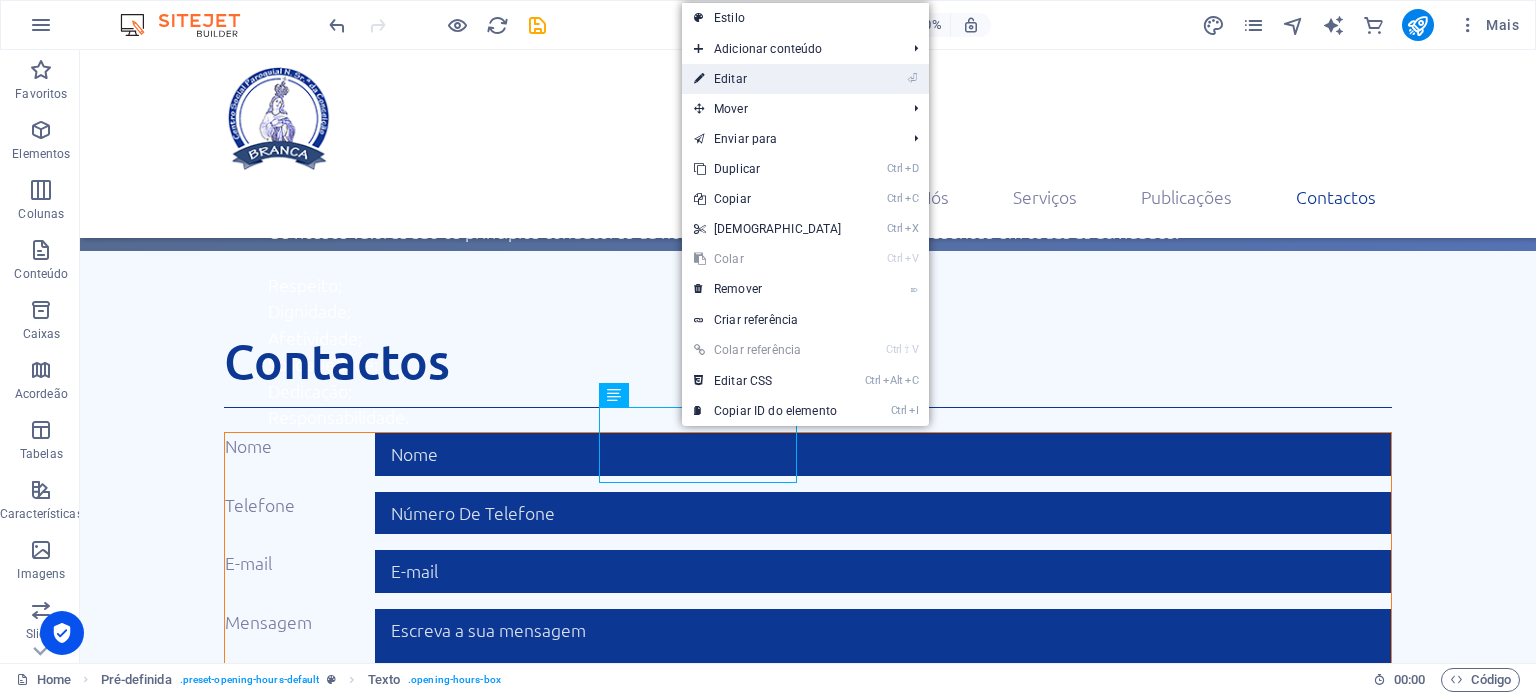 click on "⏎  Editar" at bounding box center (768, 79) 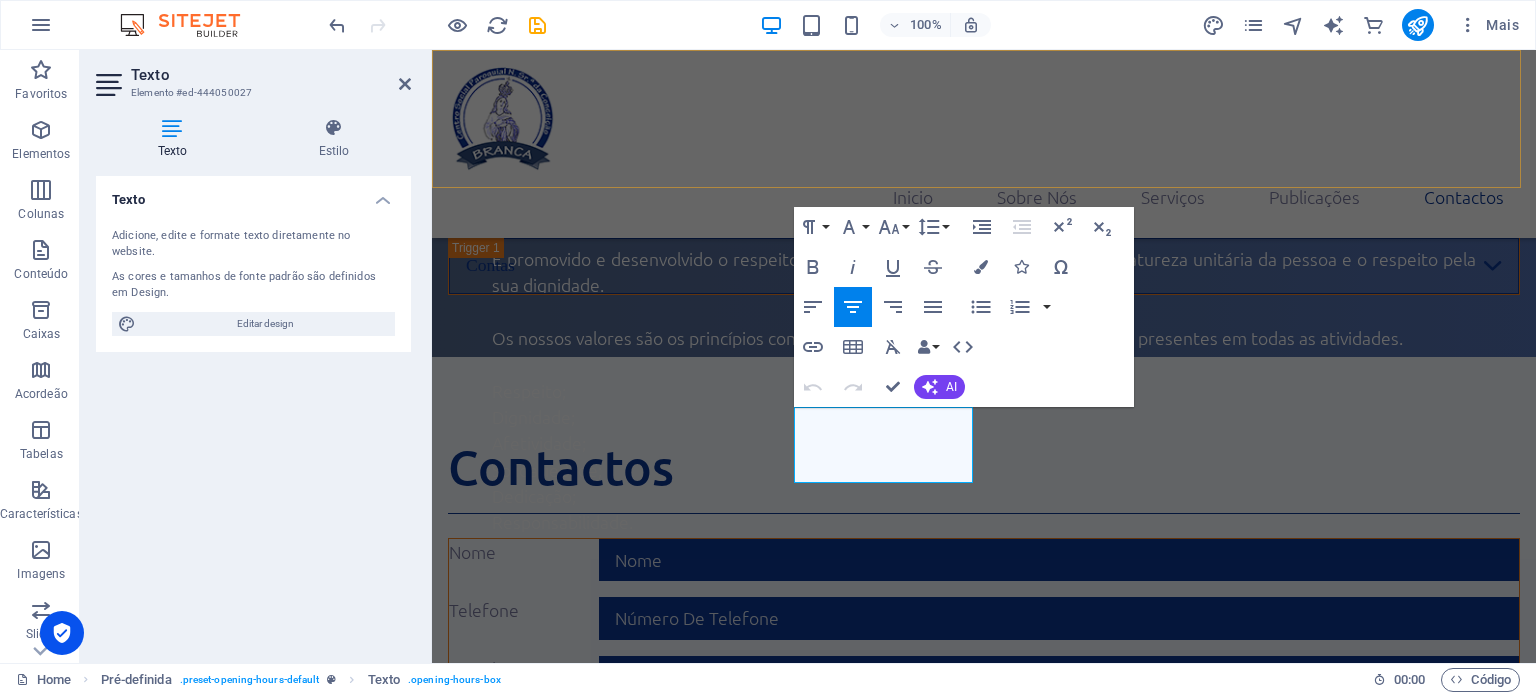 scroll, scrollTop: 4305, scrollLeft: 0, axis: vertical 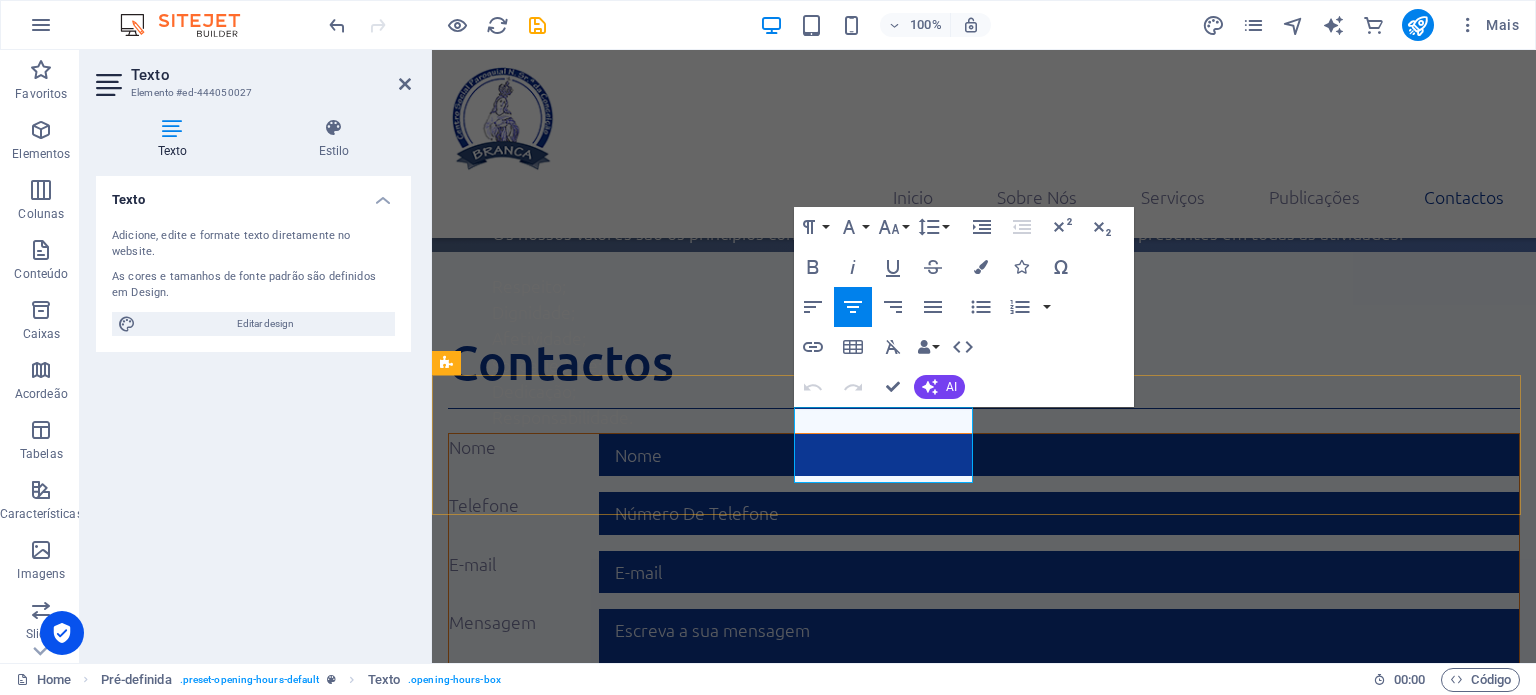 click on "9:00 - 18:30" at bounding box center (983, 1664) 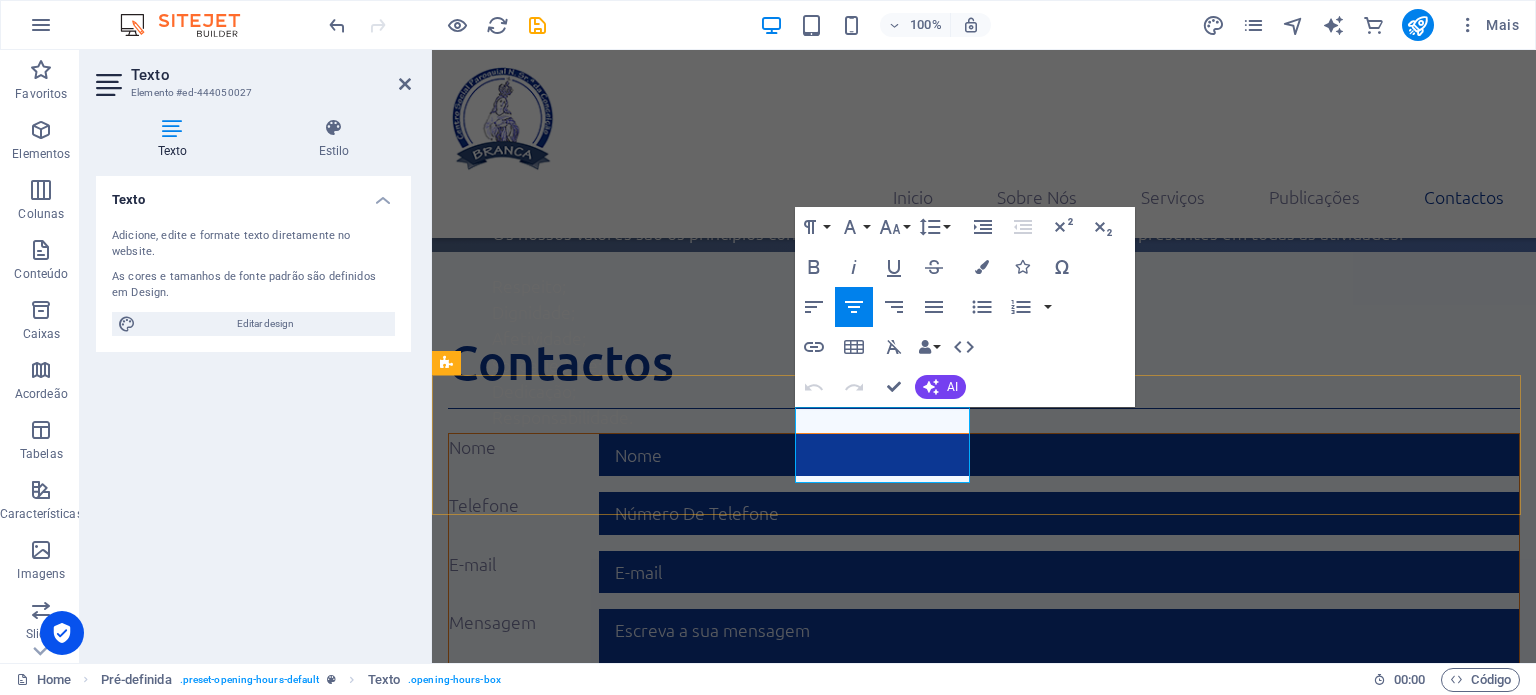 type 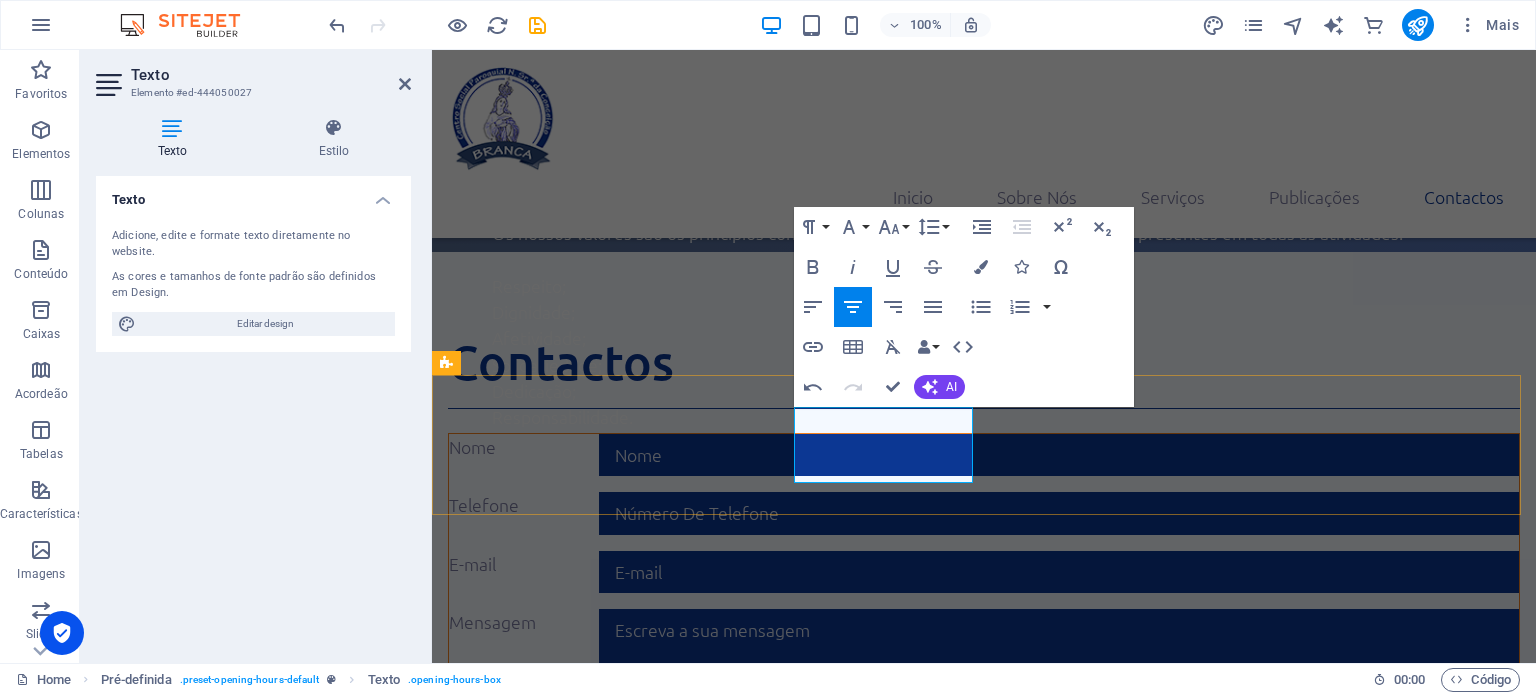 click on "8:00 - 18:30" at bounding box center [983, 1664] 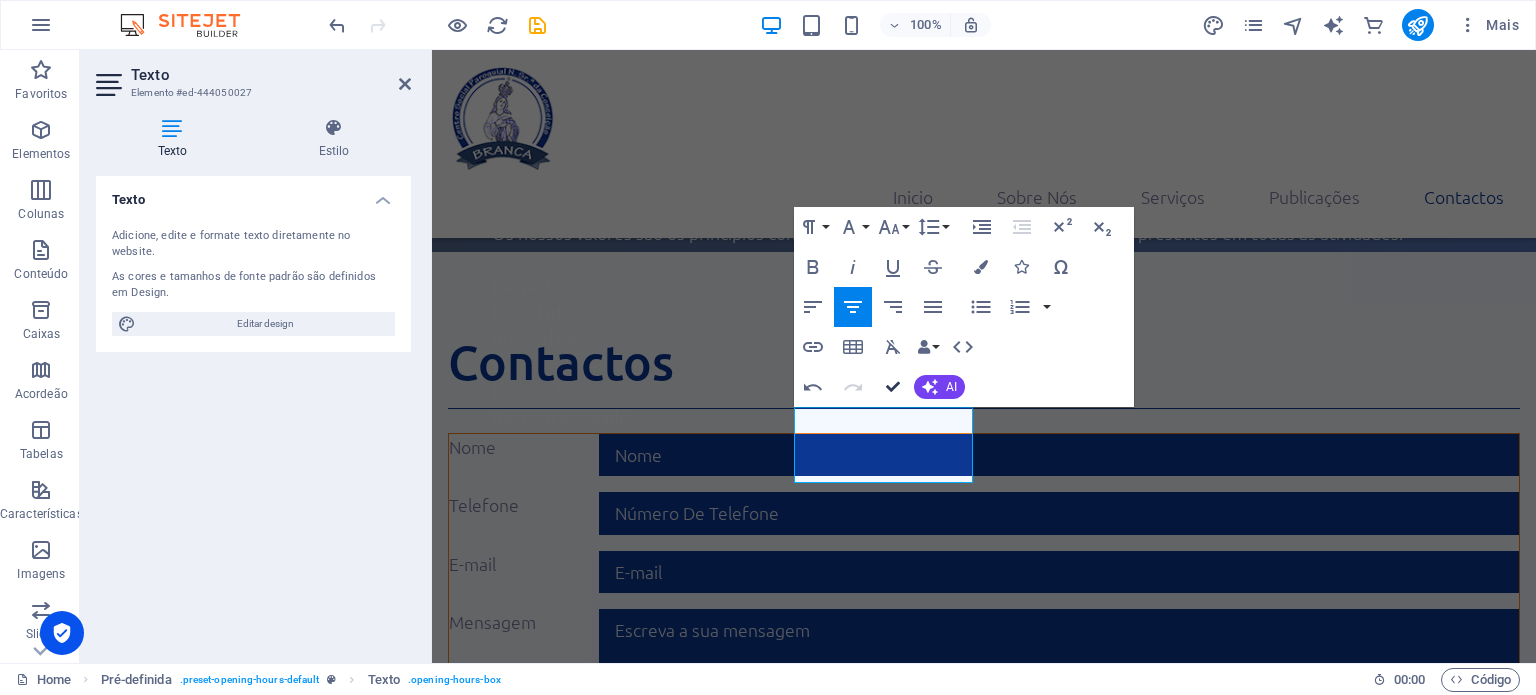 scroll, scrollTop: 4200, scrollLeft: 0, axis: vertical 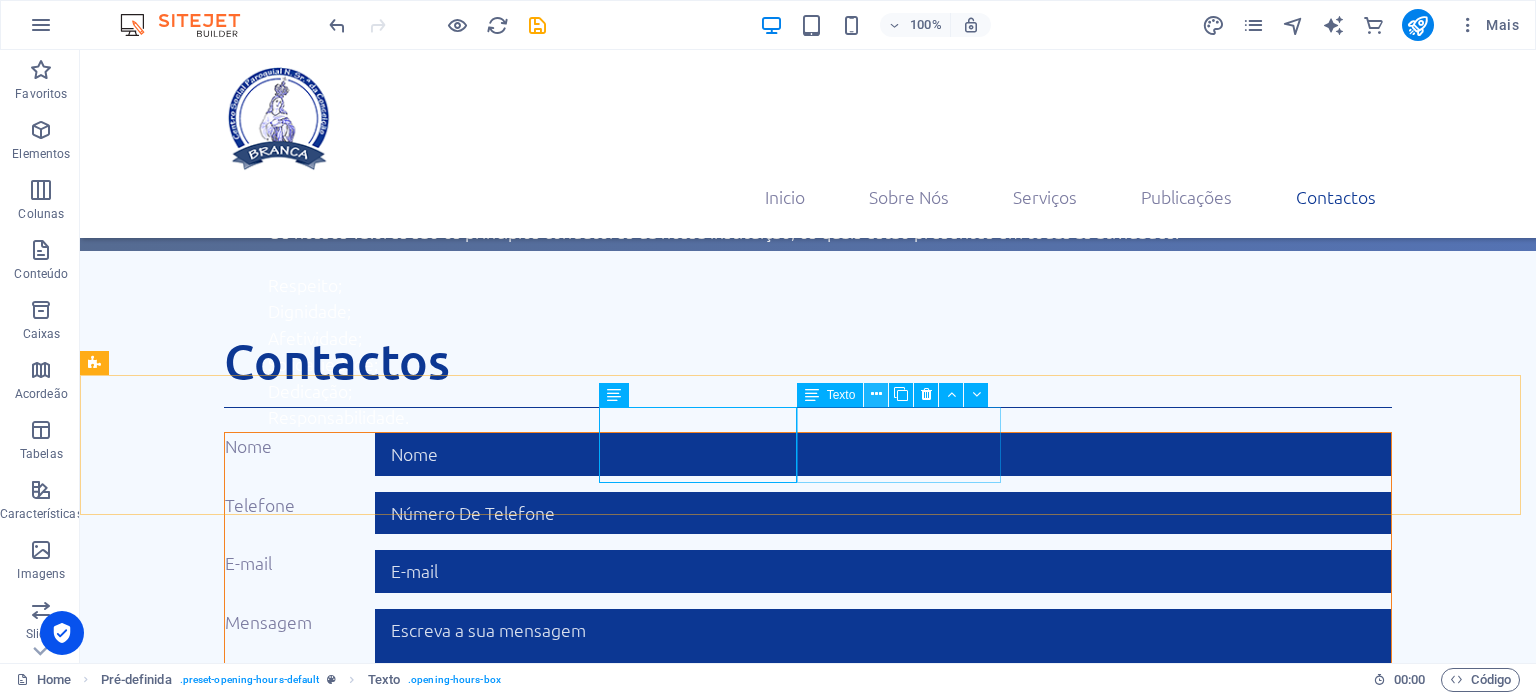 click at bounding box center (876, 394) 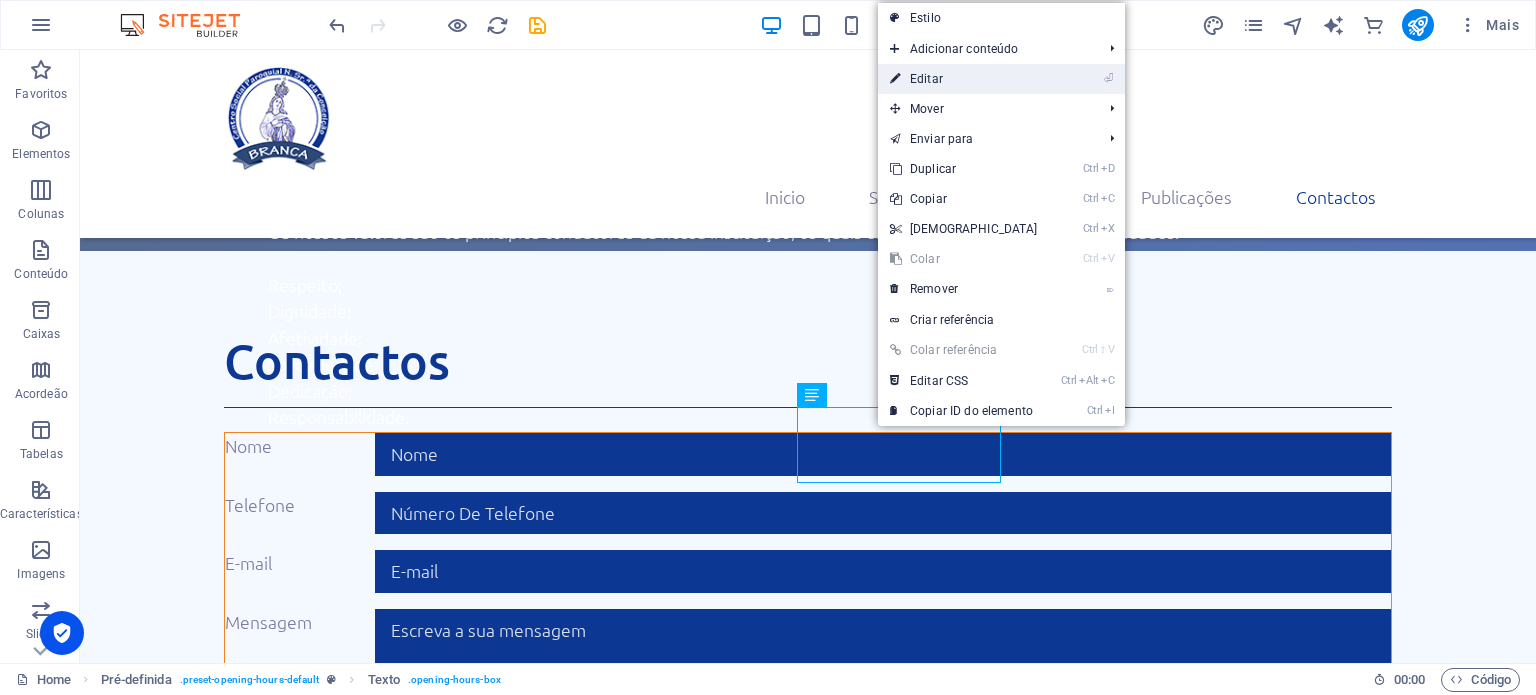 click on "⏎  Editar" at bounding box center [964, 79] 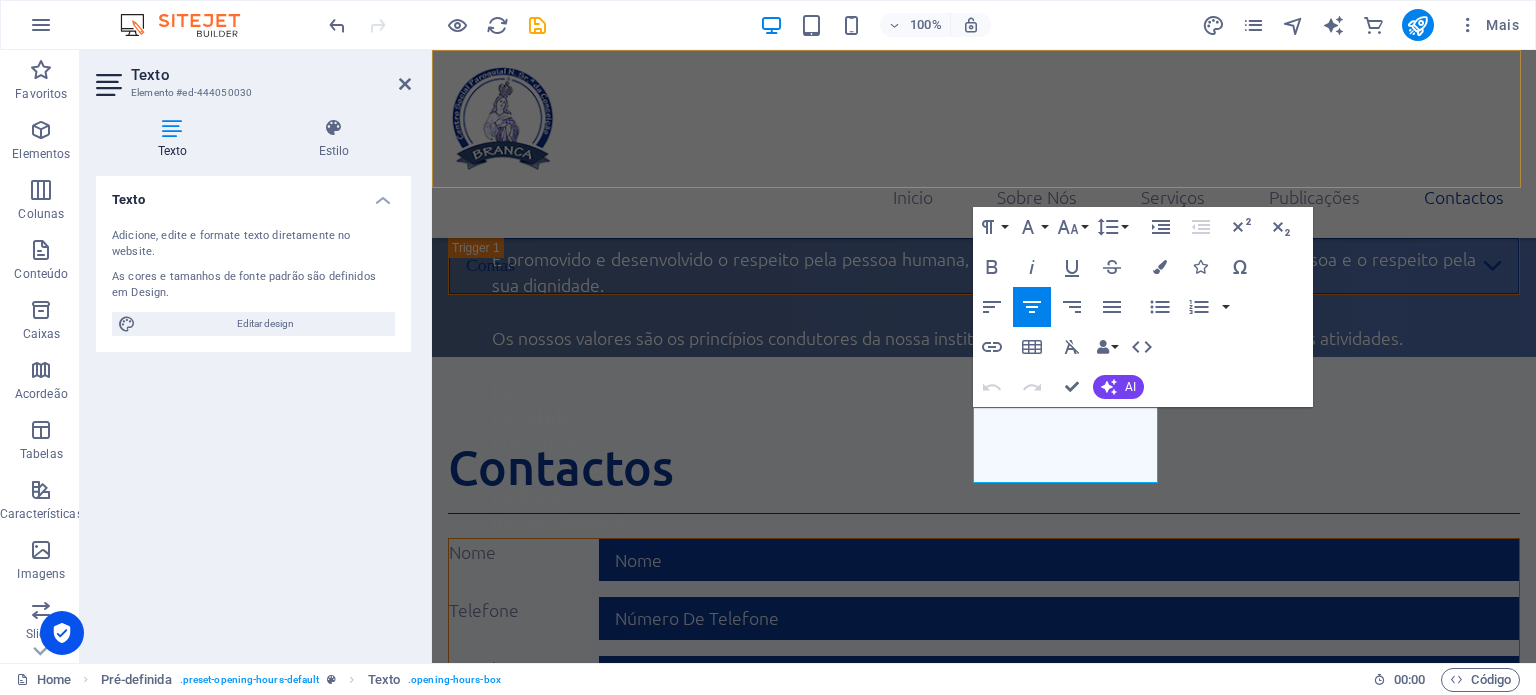 scroll, scrollTop: 4305, scrollLeft: 0, axis: vertical 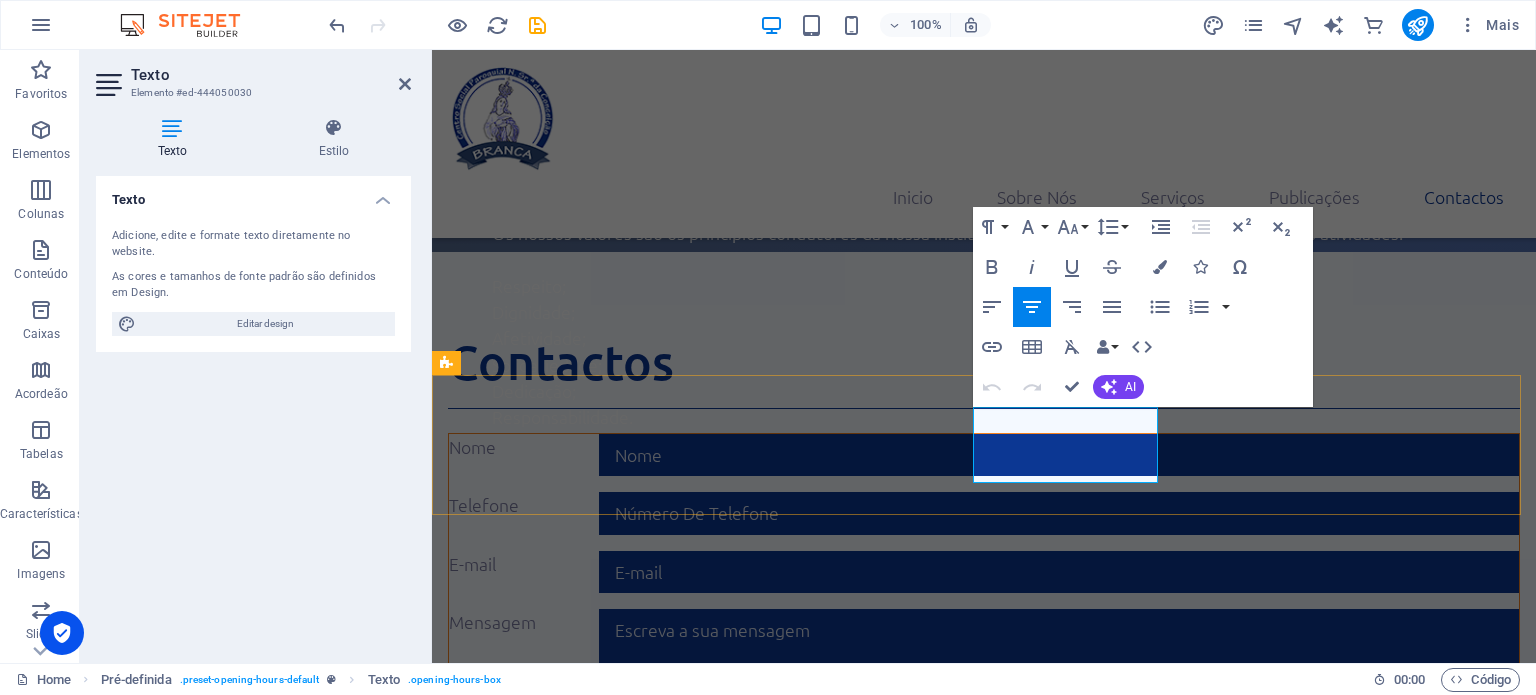 click on "9:00 -18:30" at bounding box center [983, 1728] 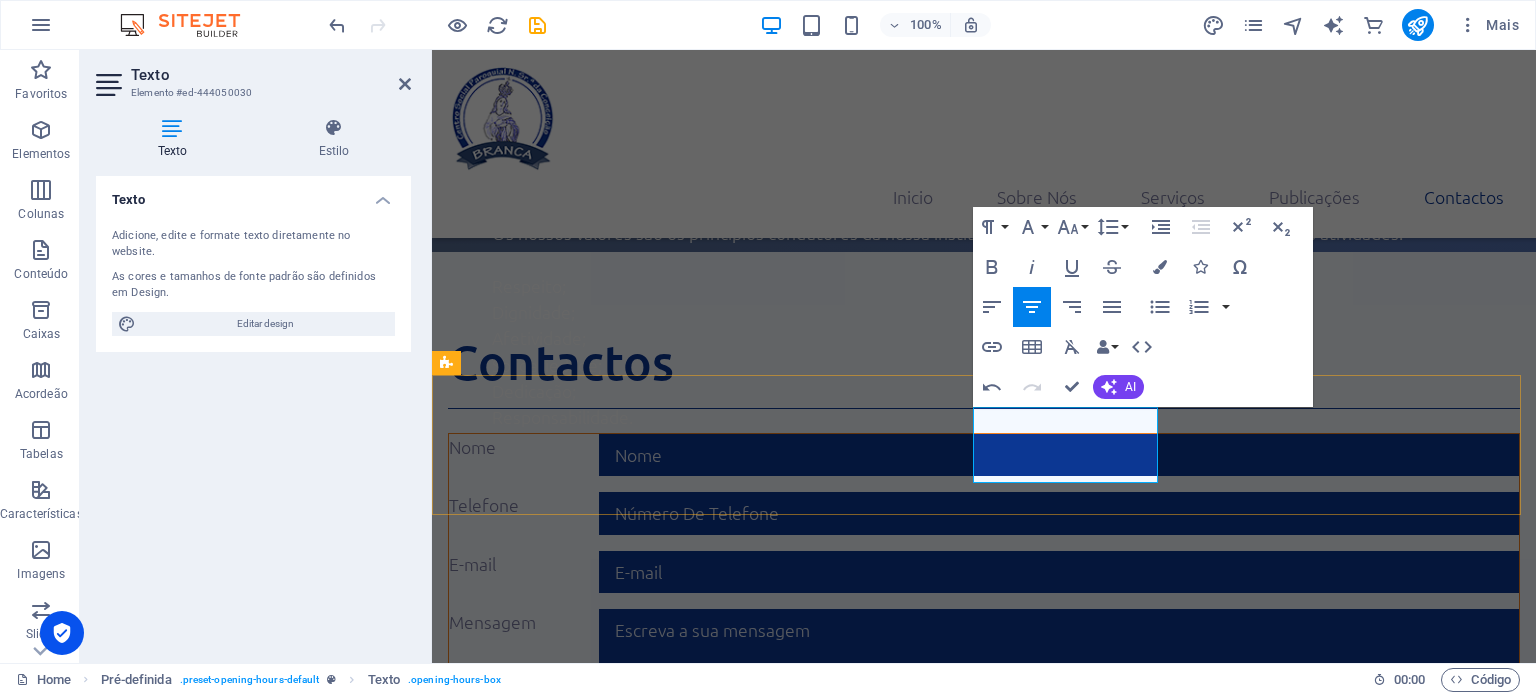 type 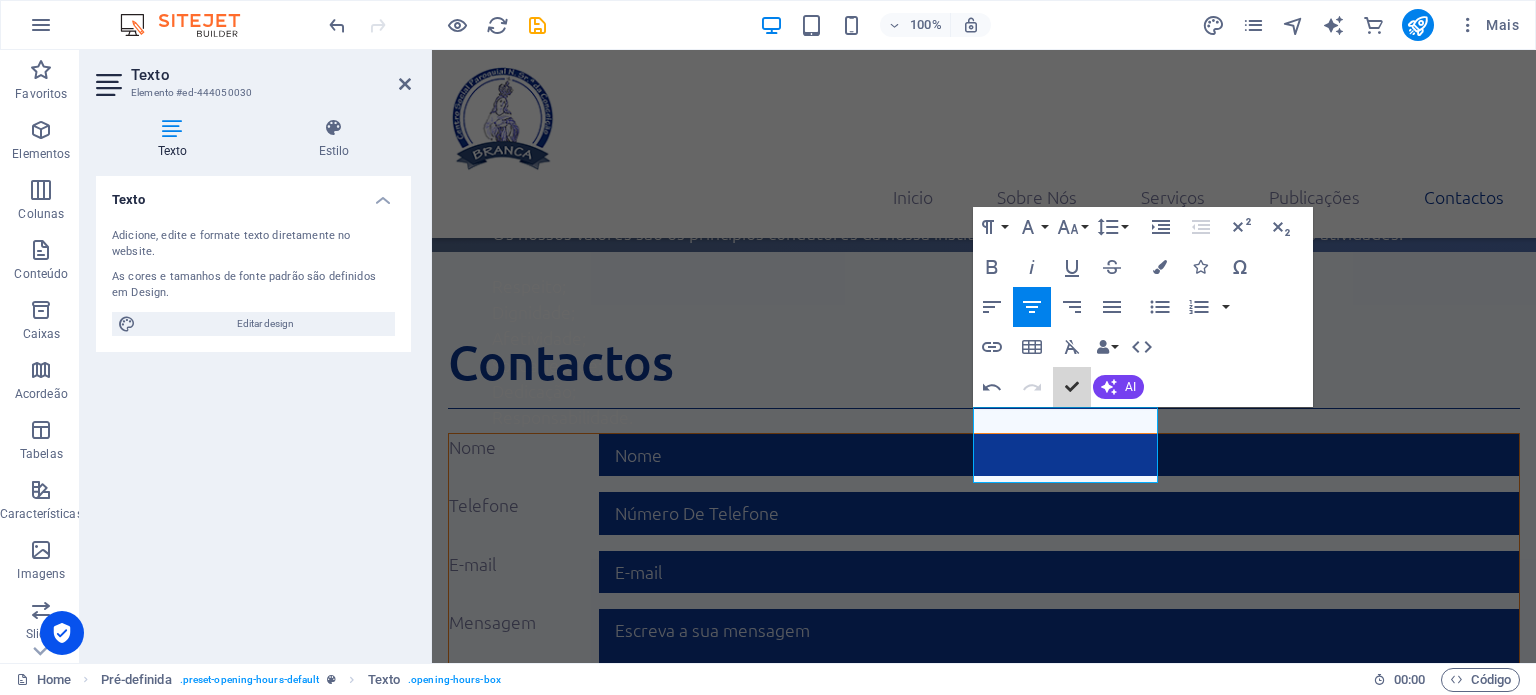 scroll, scrollTop: 4200, scrollLeft: 0, axis: vertical 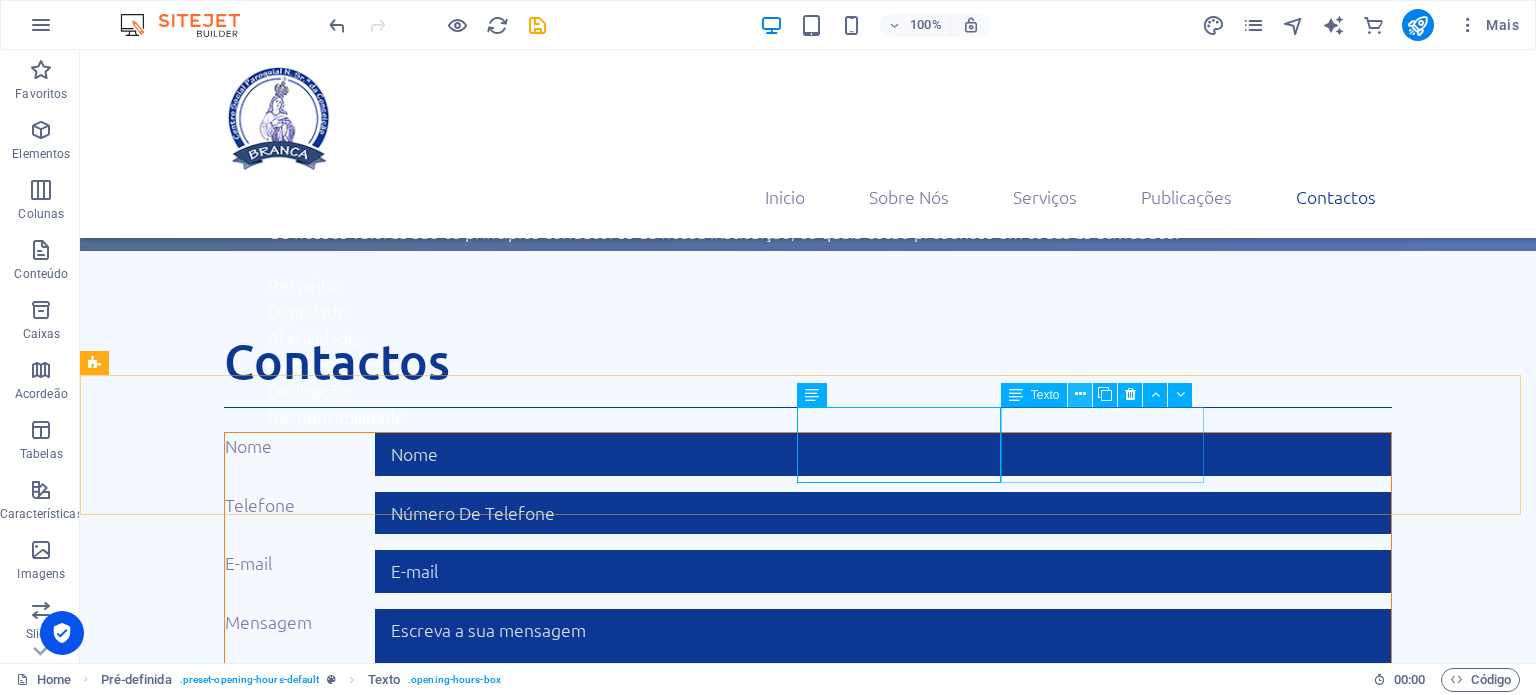 click at bounding box center [1080, 394] 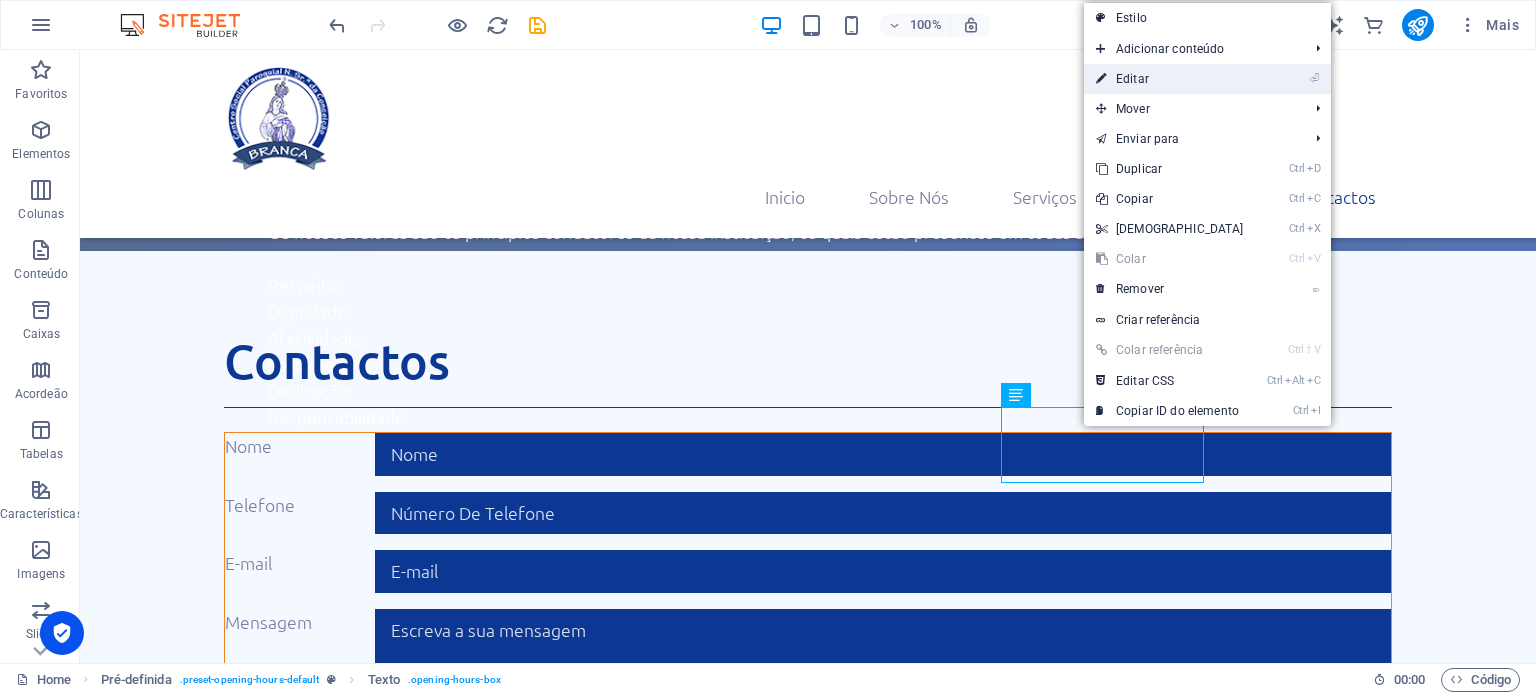 drag, startPoint x: 1131, startPoint y: 77, endPoint x: 691, endPoint y: 77, distance: 440 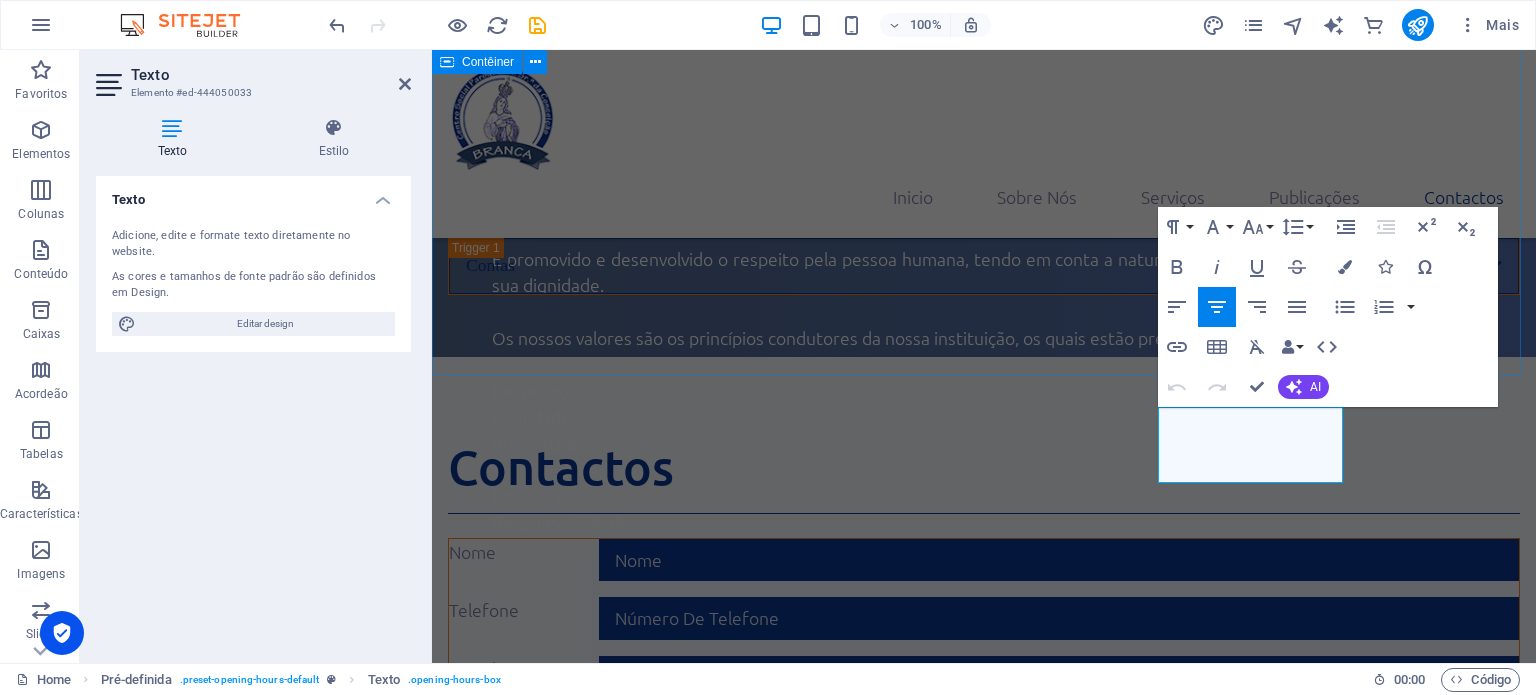scroll, scrollTop: 4305, scrollLeft: 0, axis: vertical 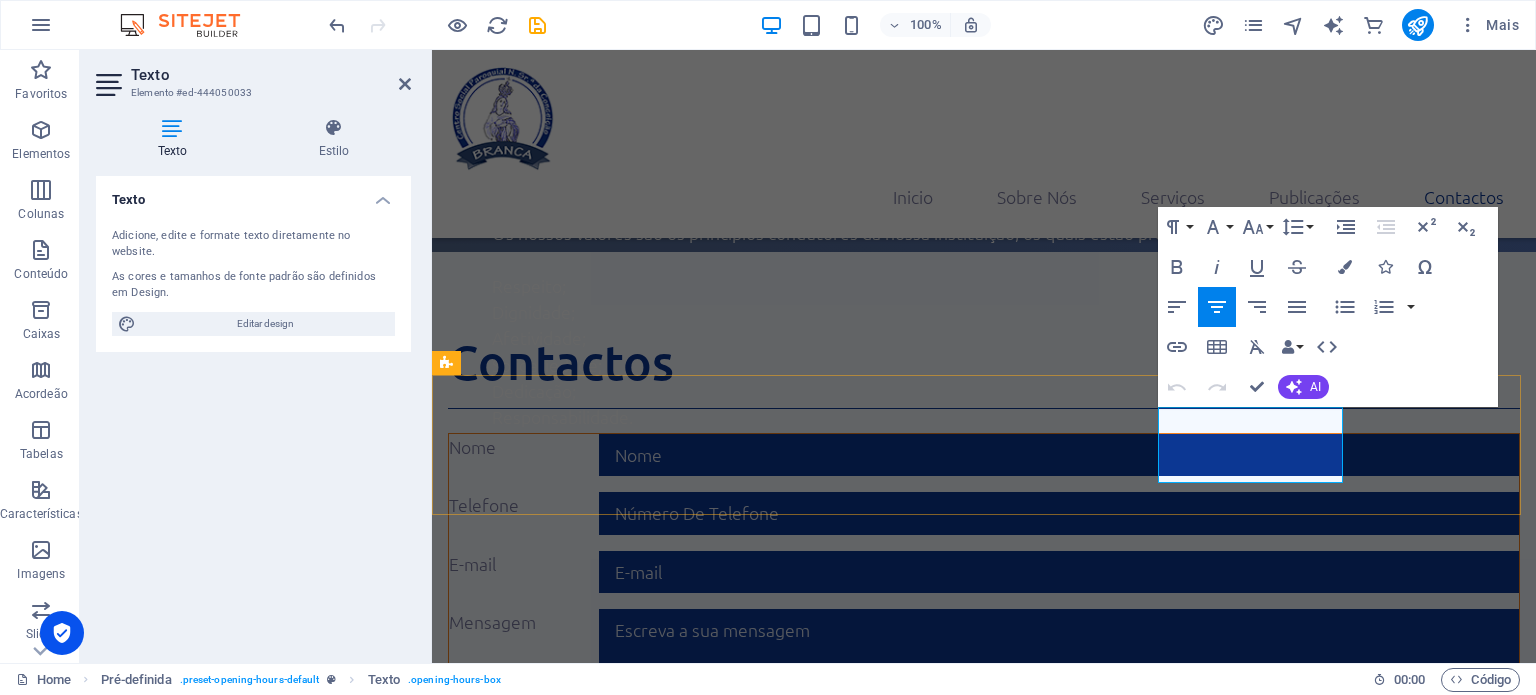 click on "9:00 -18:30" at bounding box center (983, 1792) 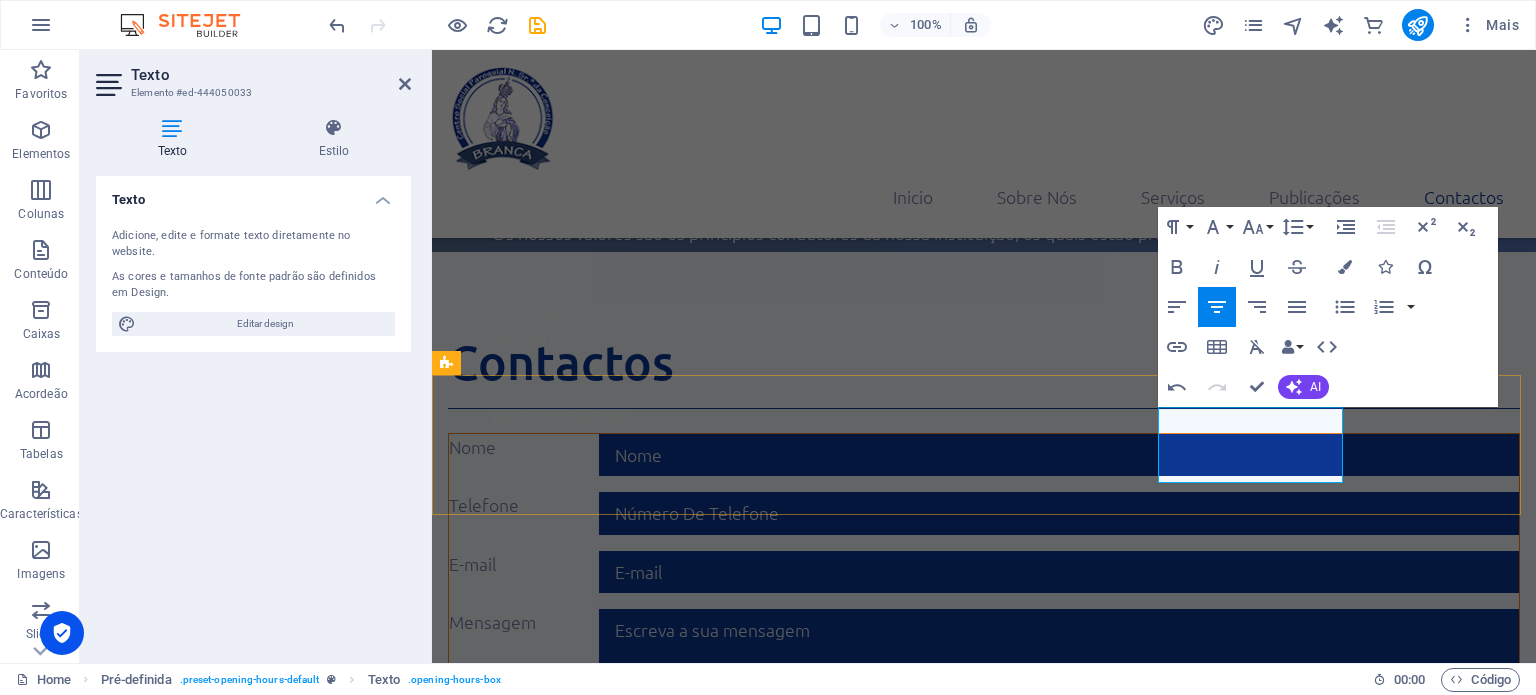 click on "8:00 -18:30" at bounding box center [983, 1792] 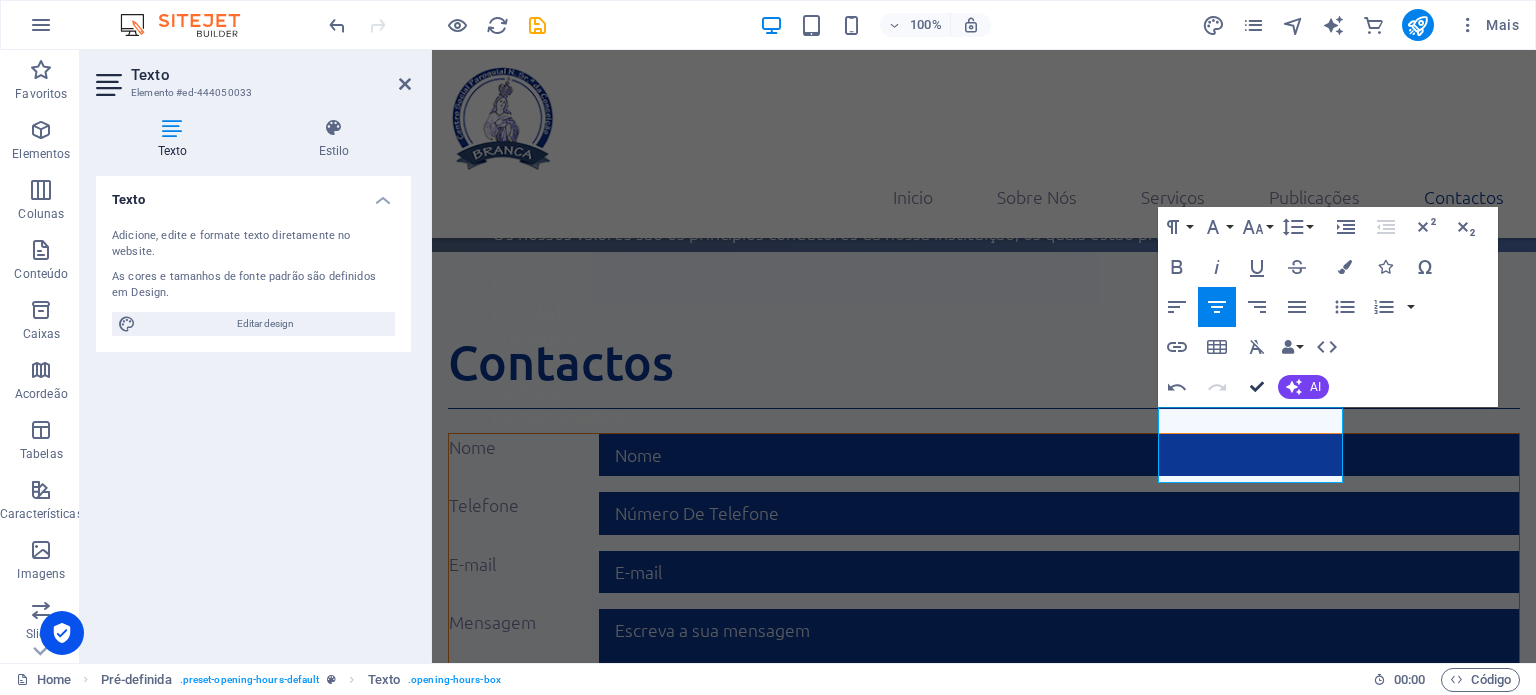 scroll, scrollTop: 4200, scrollLeft: 0, axis: vertical 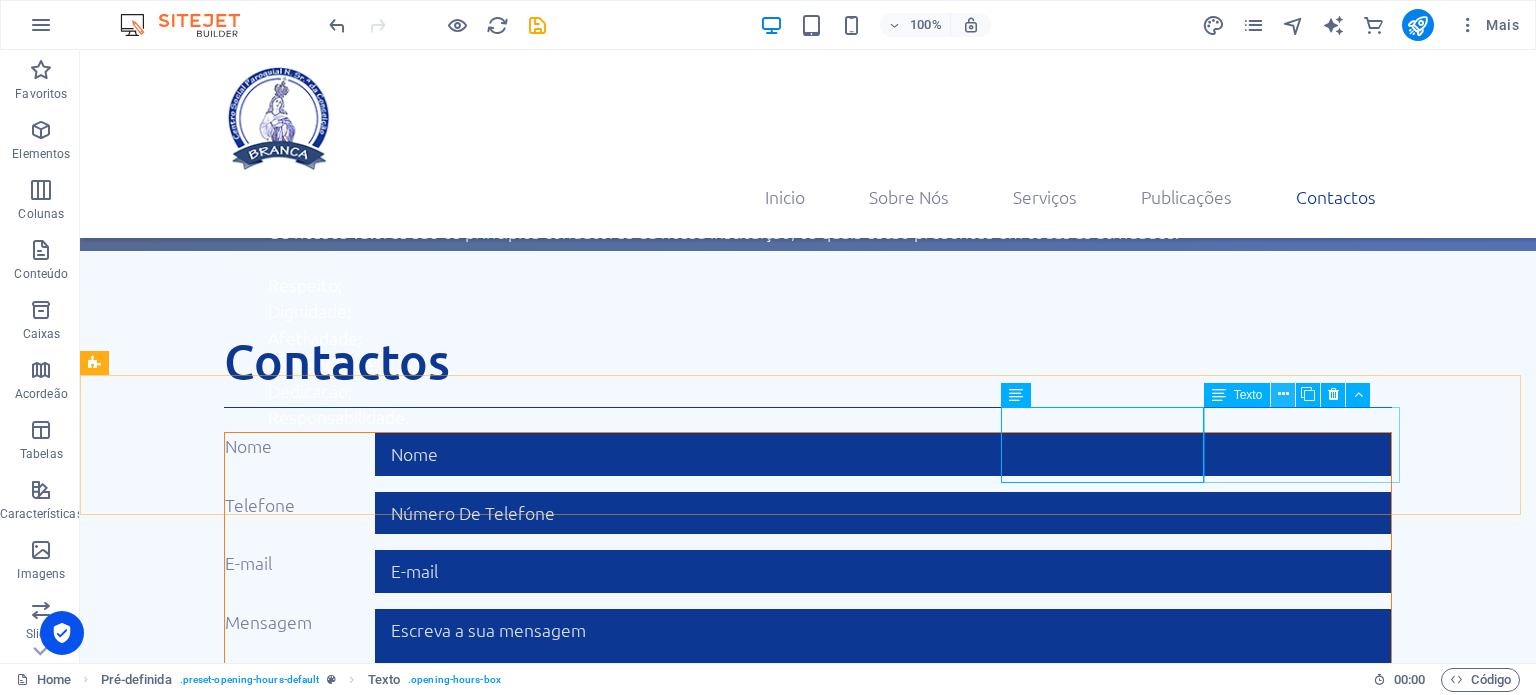 click at bounding box center (1283, 394) 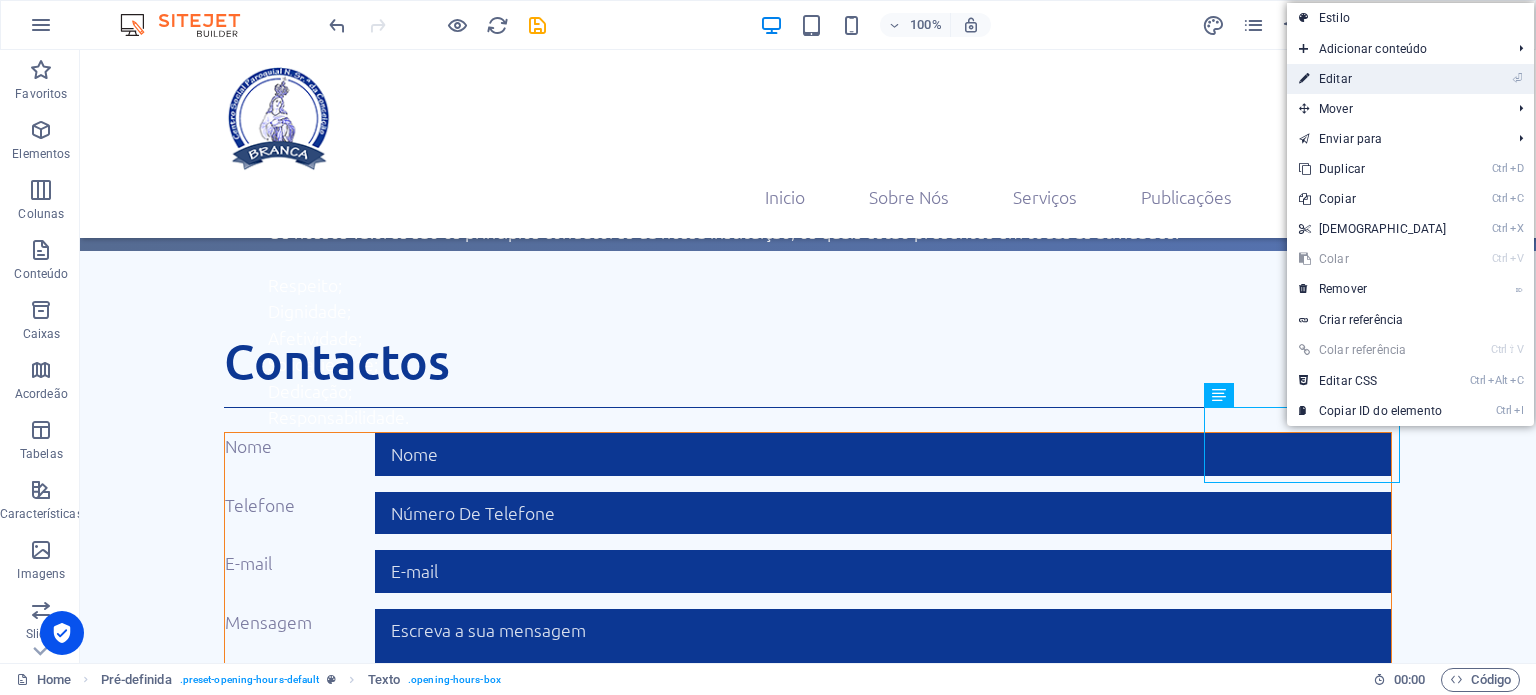 click on "⏎  Editar" at bounding box center [1373, 79] 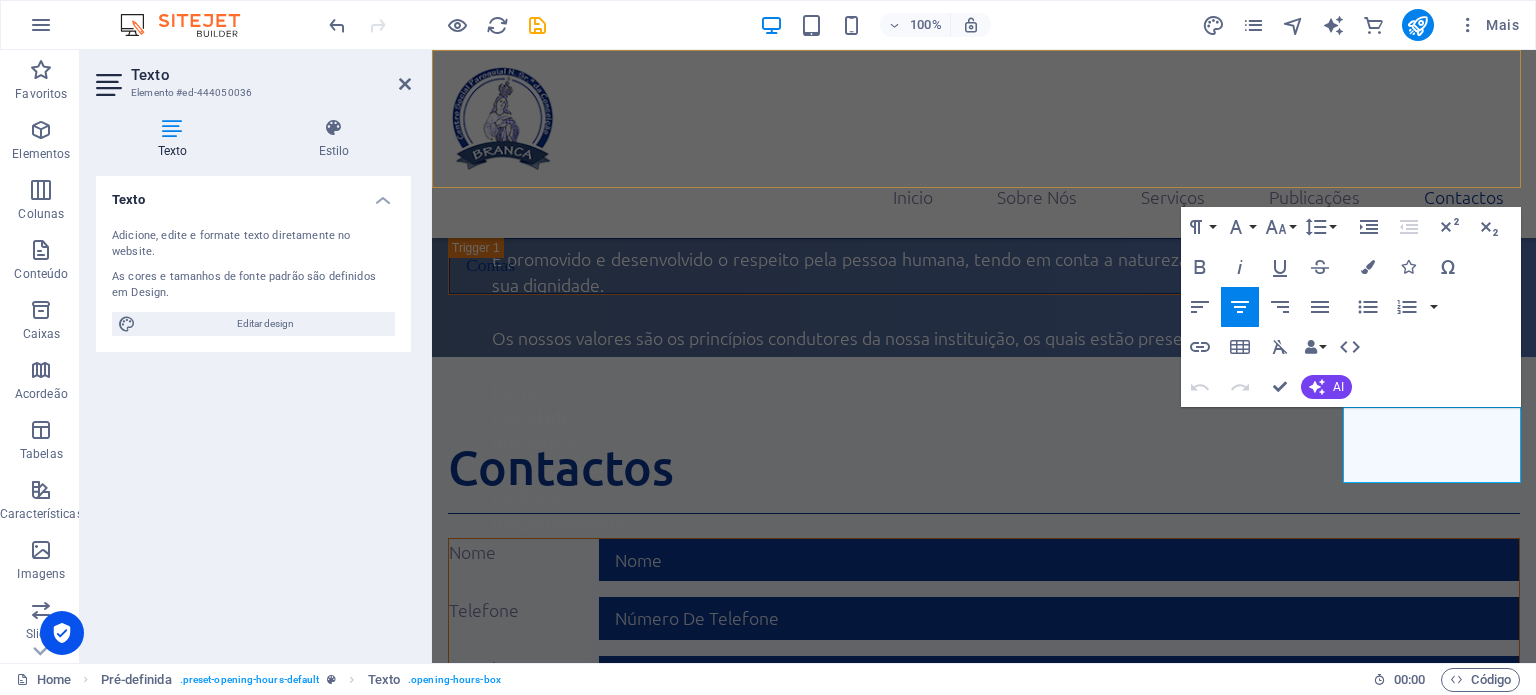scroll, scrollTop: 4305, scrollLeft: 0, axis: vertical 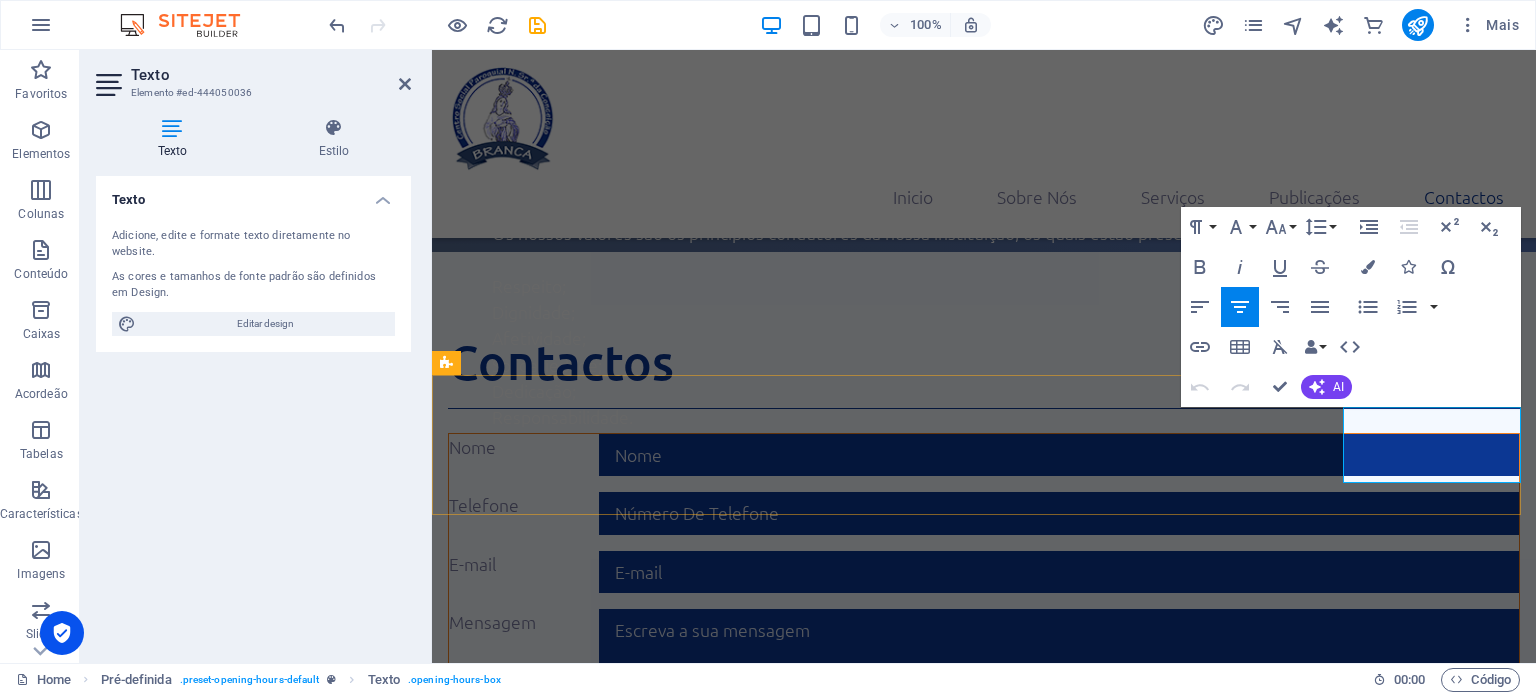 click on "9:00 - 18:30" at bounding box center [984, 1856] 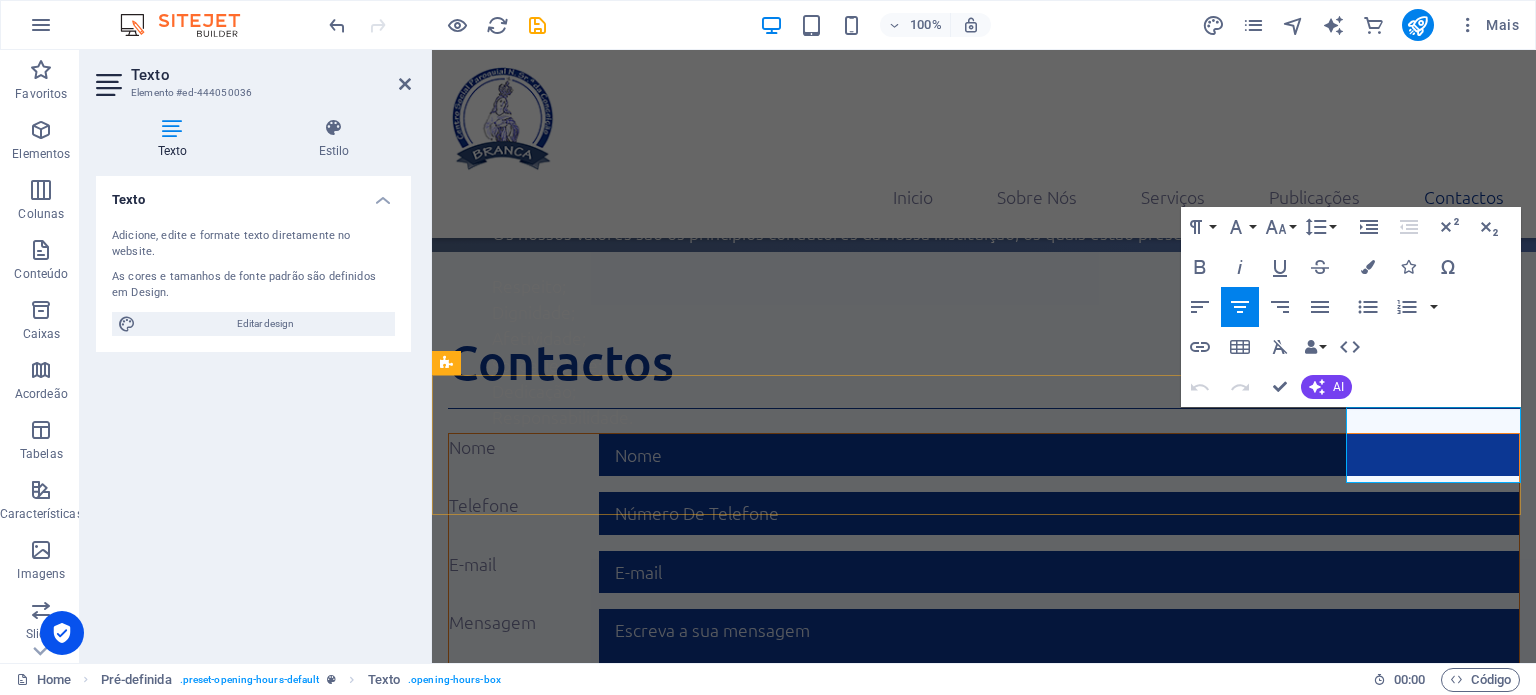 type 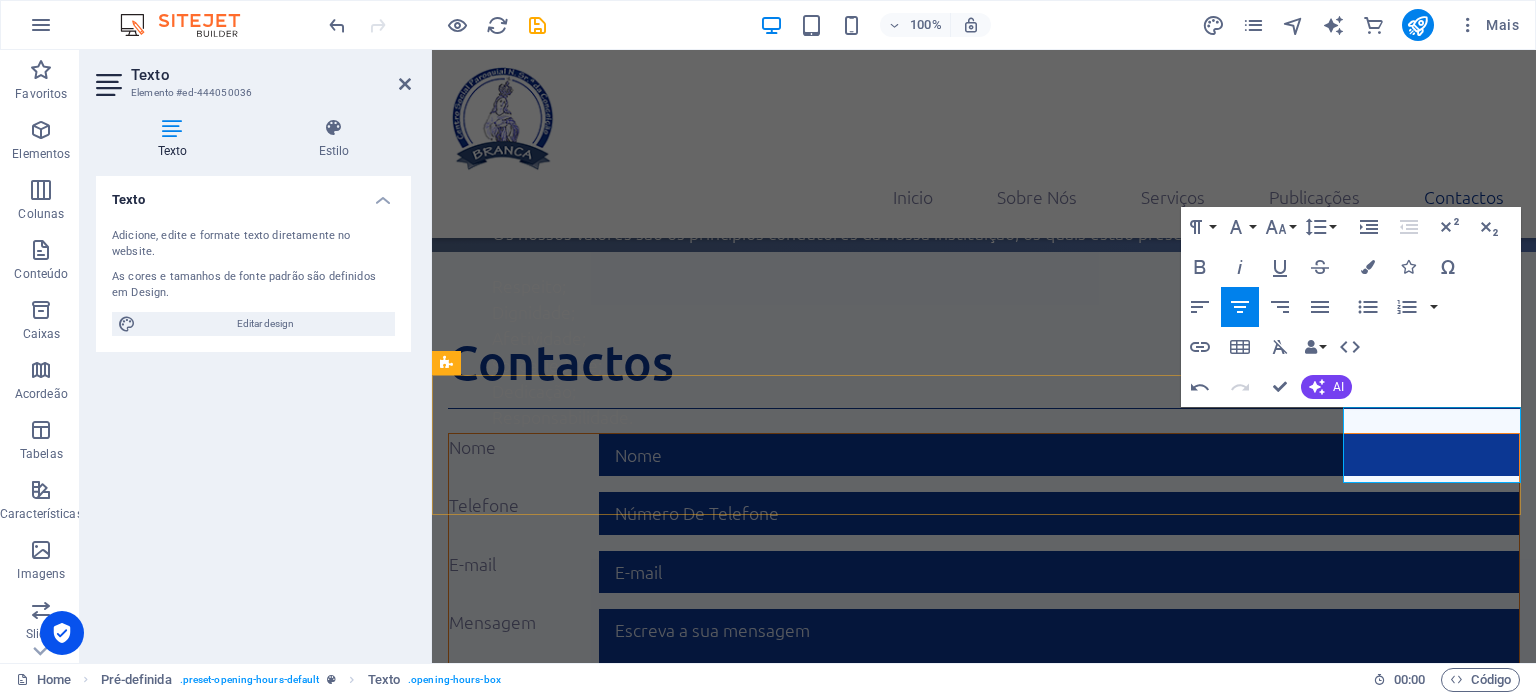 click on "8:00 - 18:30" at bounding box center [984, 1856] 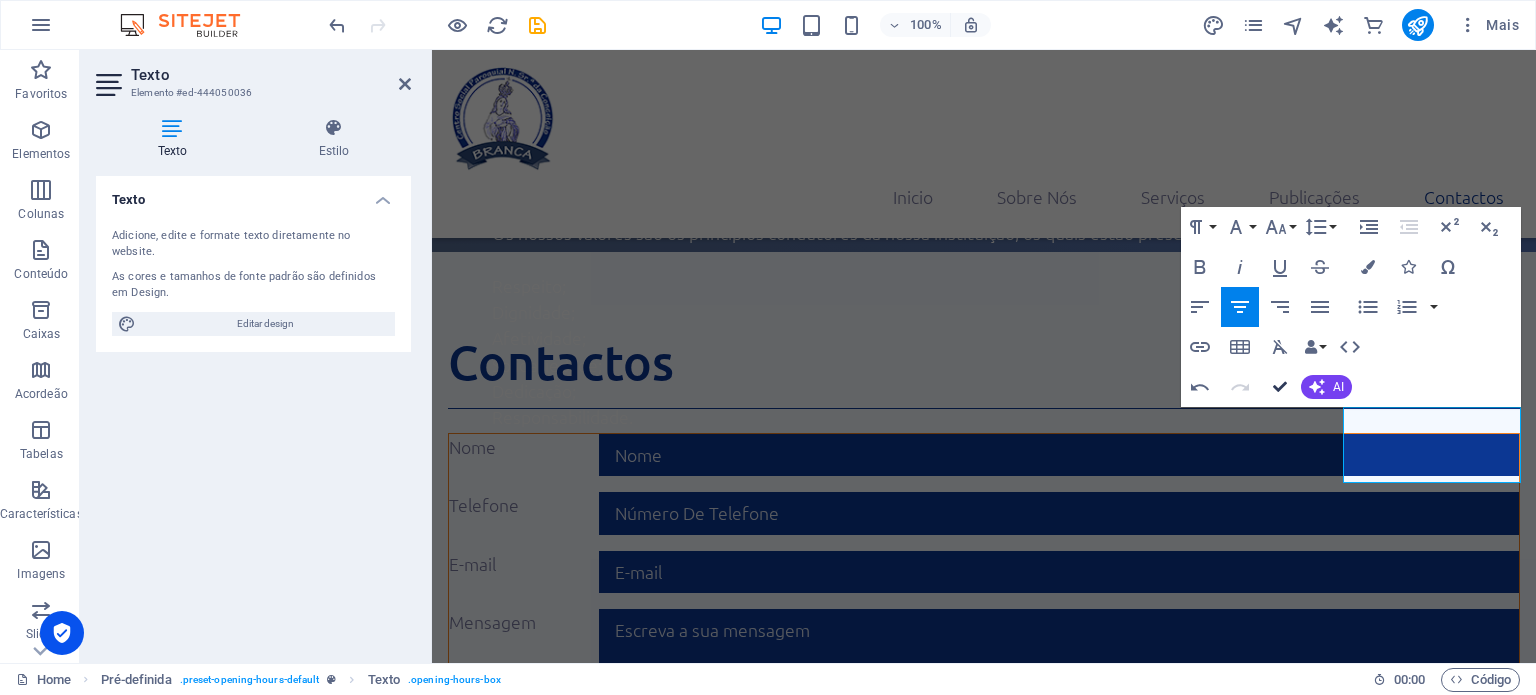 scroll, scrollTop: 4200, scrollLeft: 0, axis: vertical 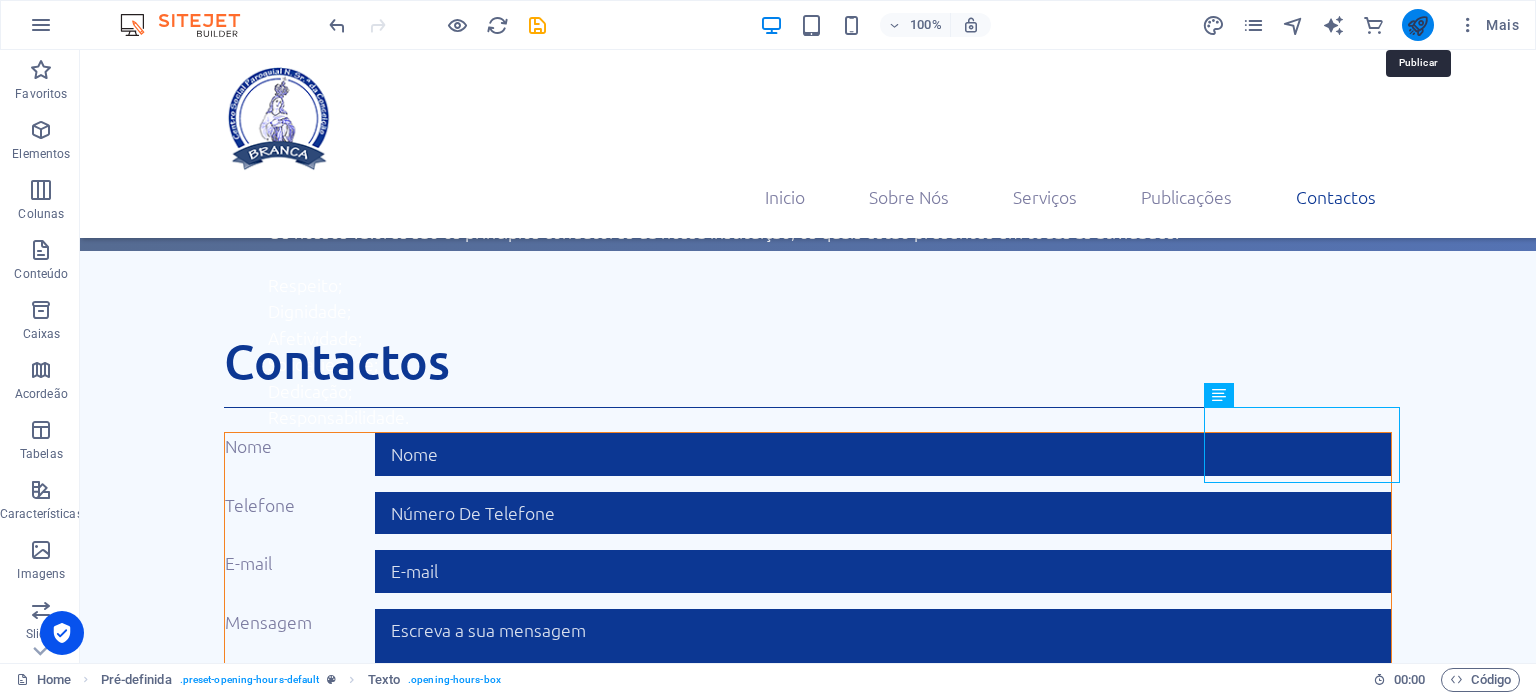 click at bounding box center [1417, 25] 